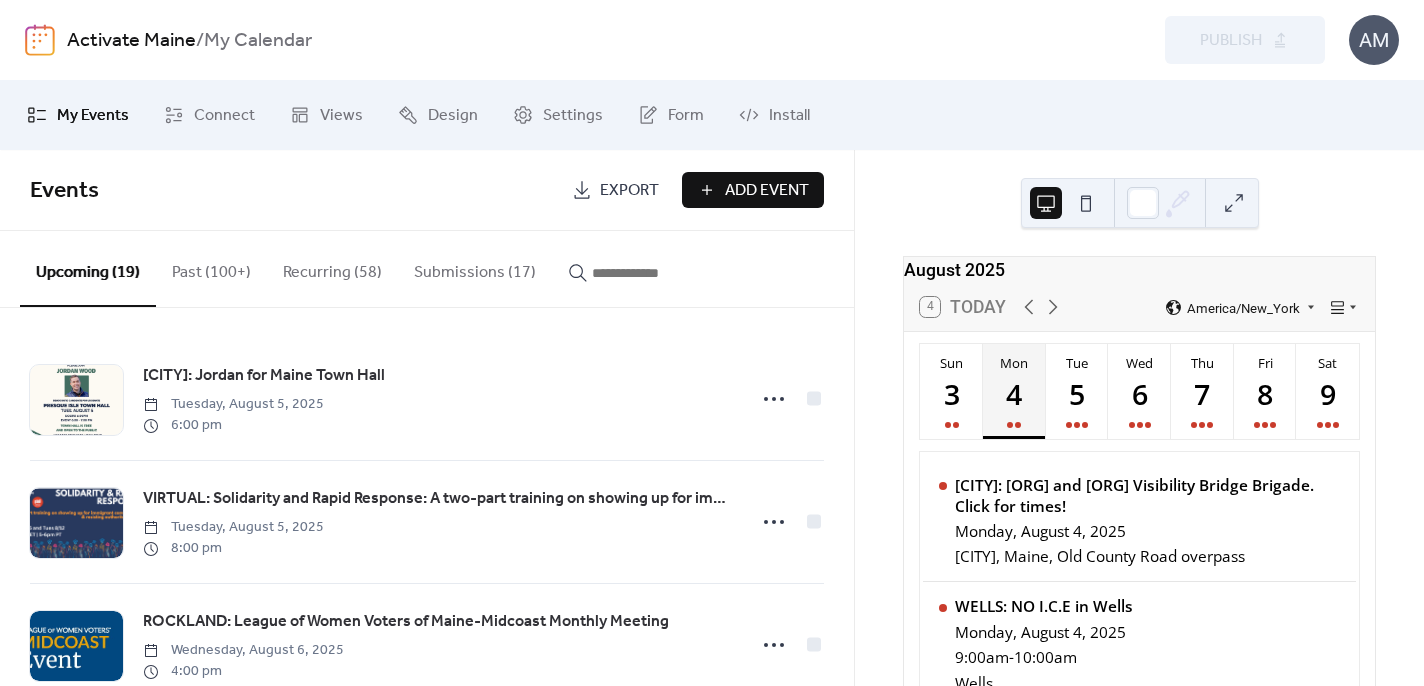 scroll, scrollTop: 0, scrollLeft: 0, axis: both 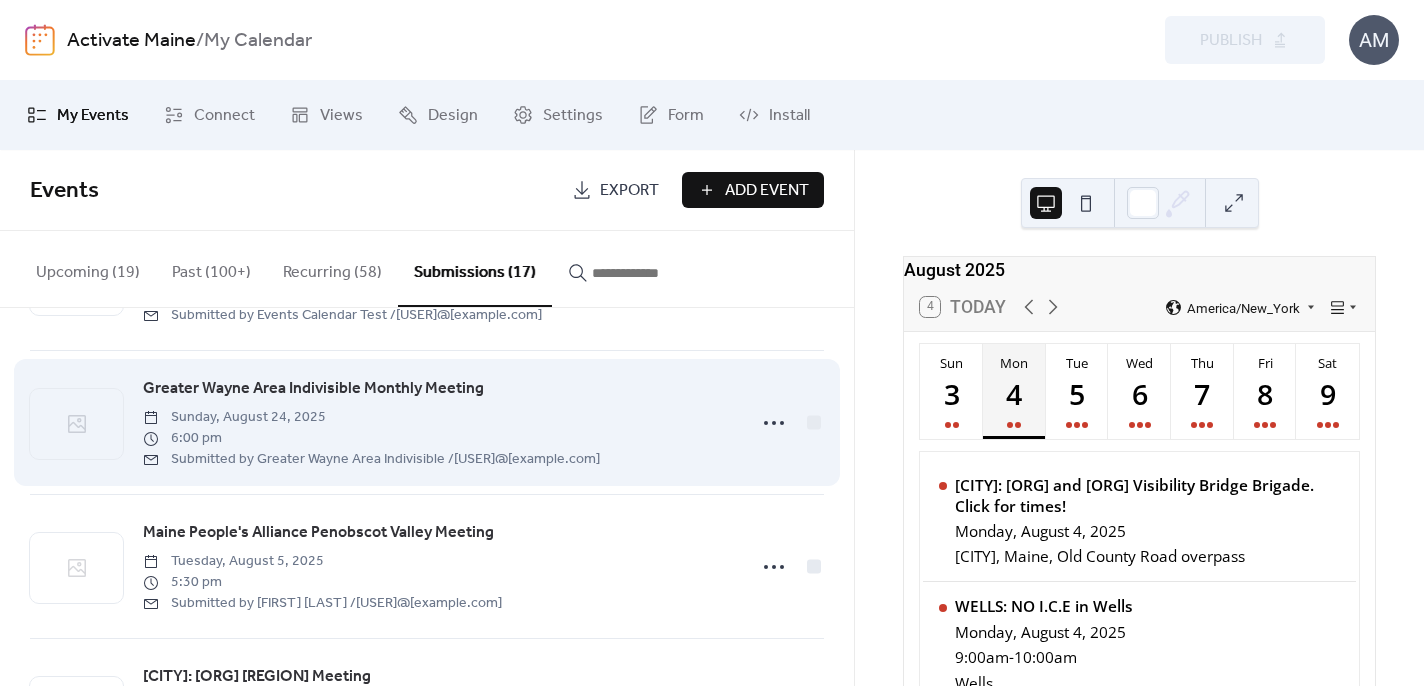 click on "Greater Wayne Area Indivisible Monthly Meeting" at bounding box center [313, 389] 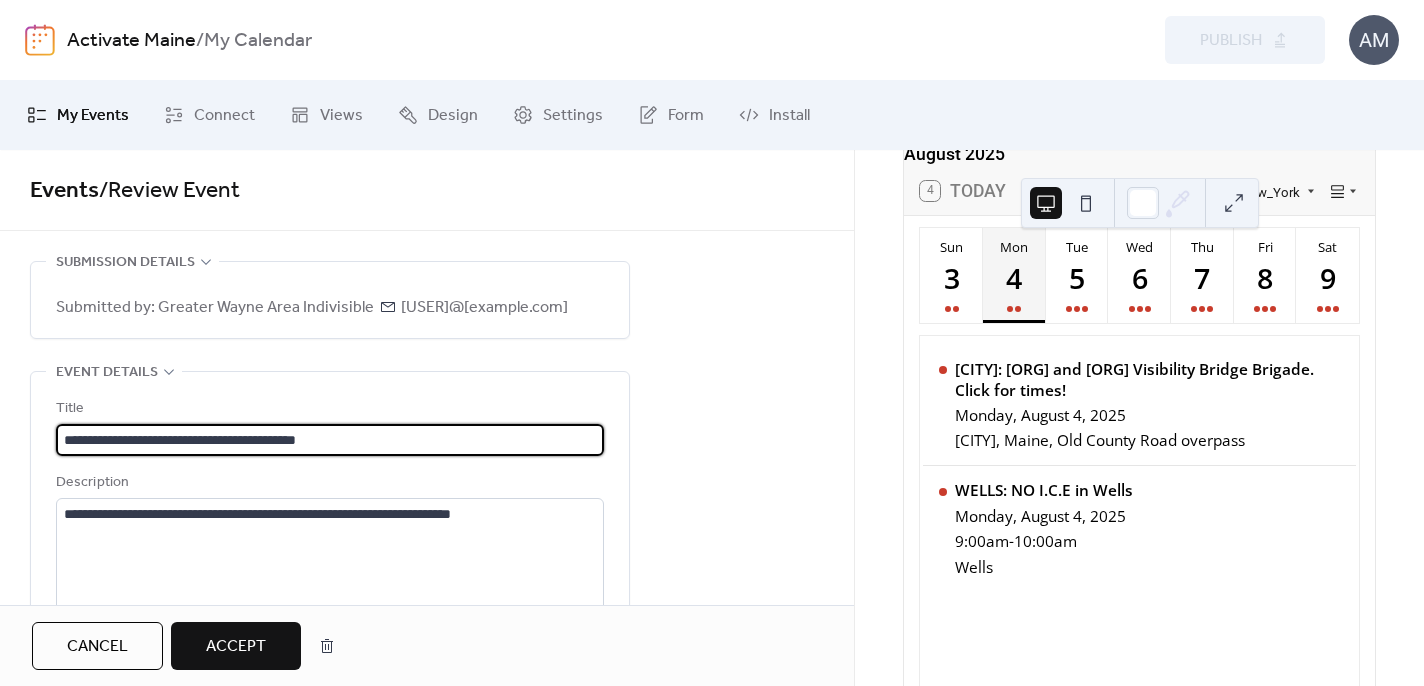 scroll, scrollTop: 118, scrollLeft: 0, axis: vertical 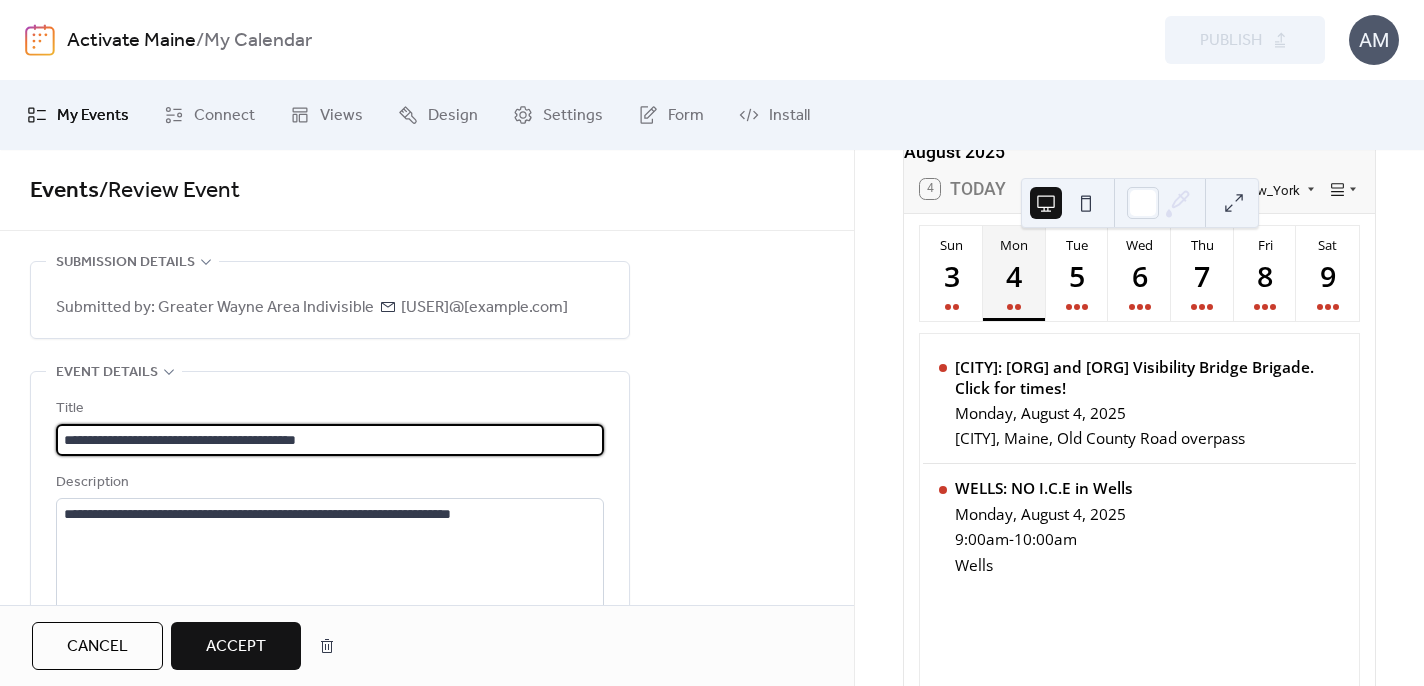 click on "**********" at bounding box center (330, 440) 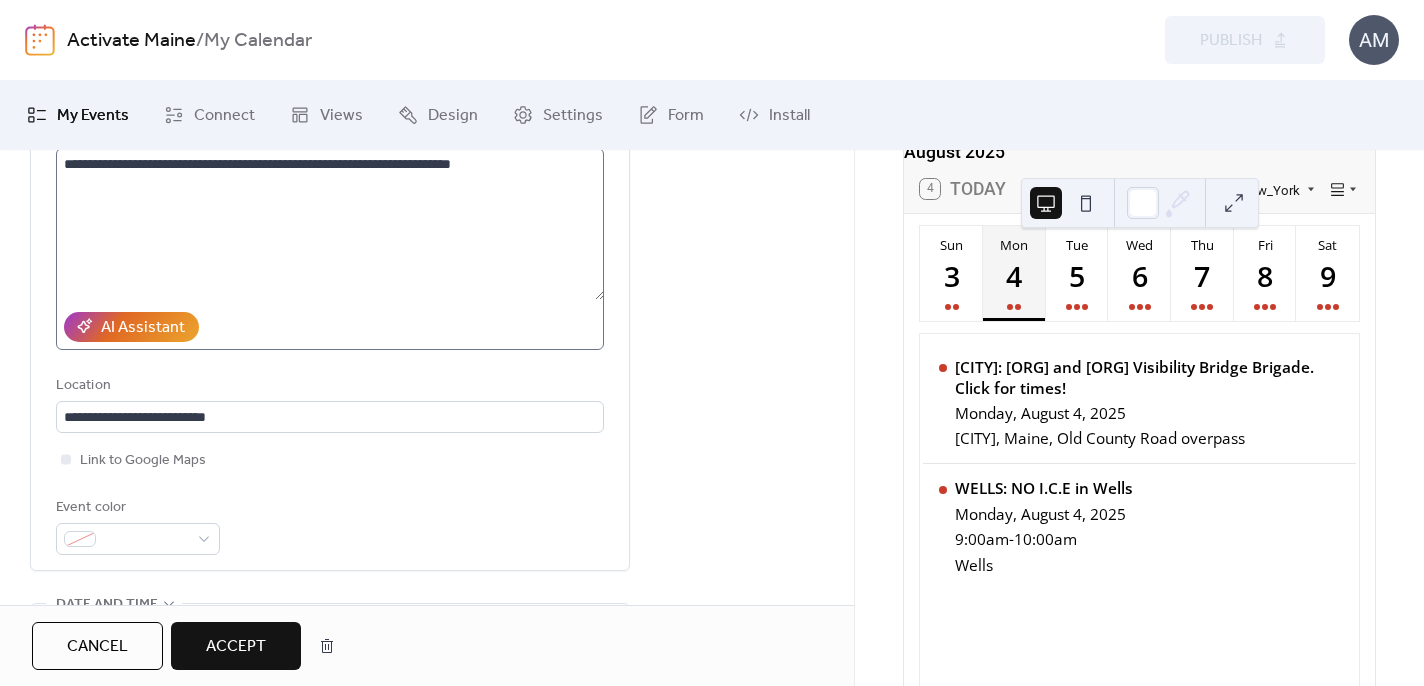scroll, scrollTop: 352, scrollLeft: 0, axis: vertical 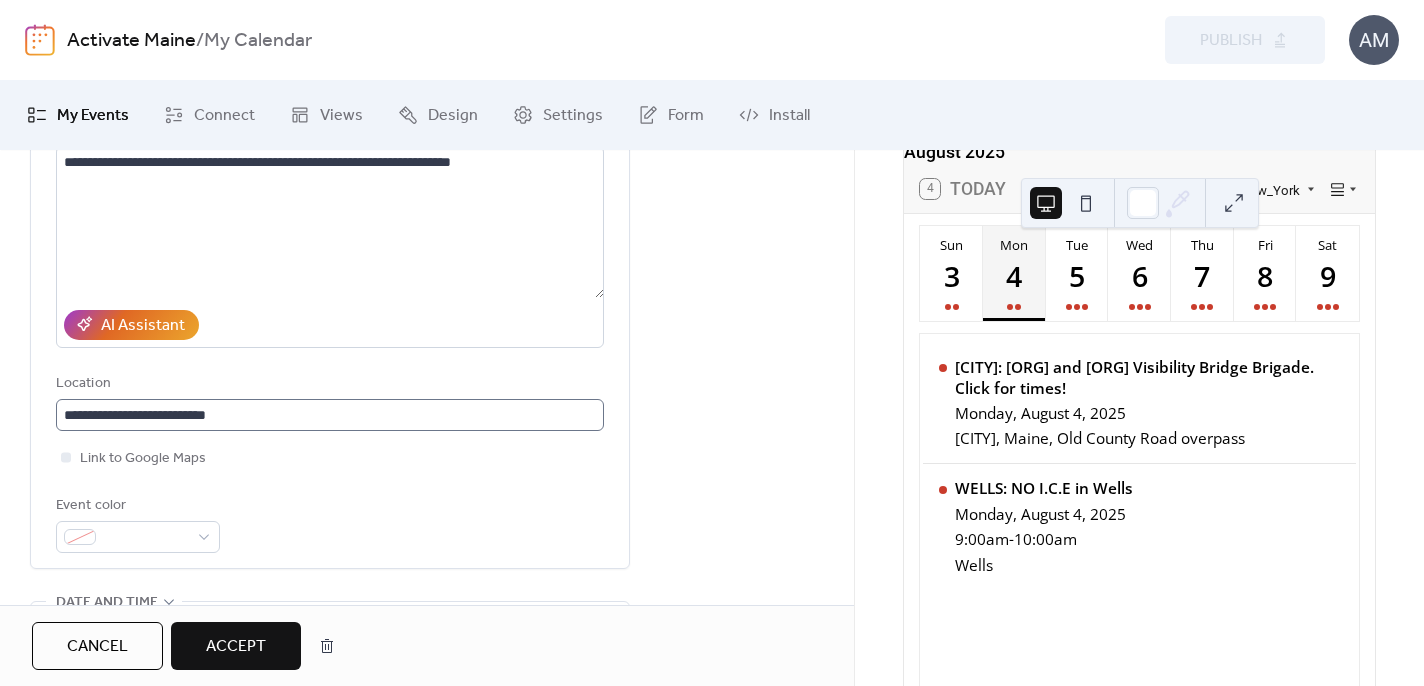 type on "**********" 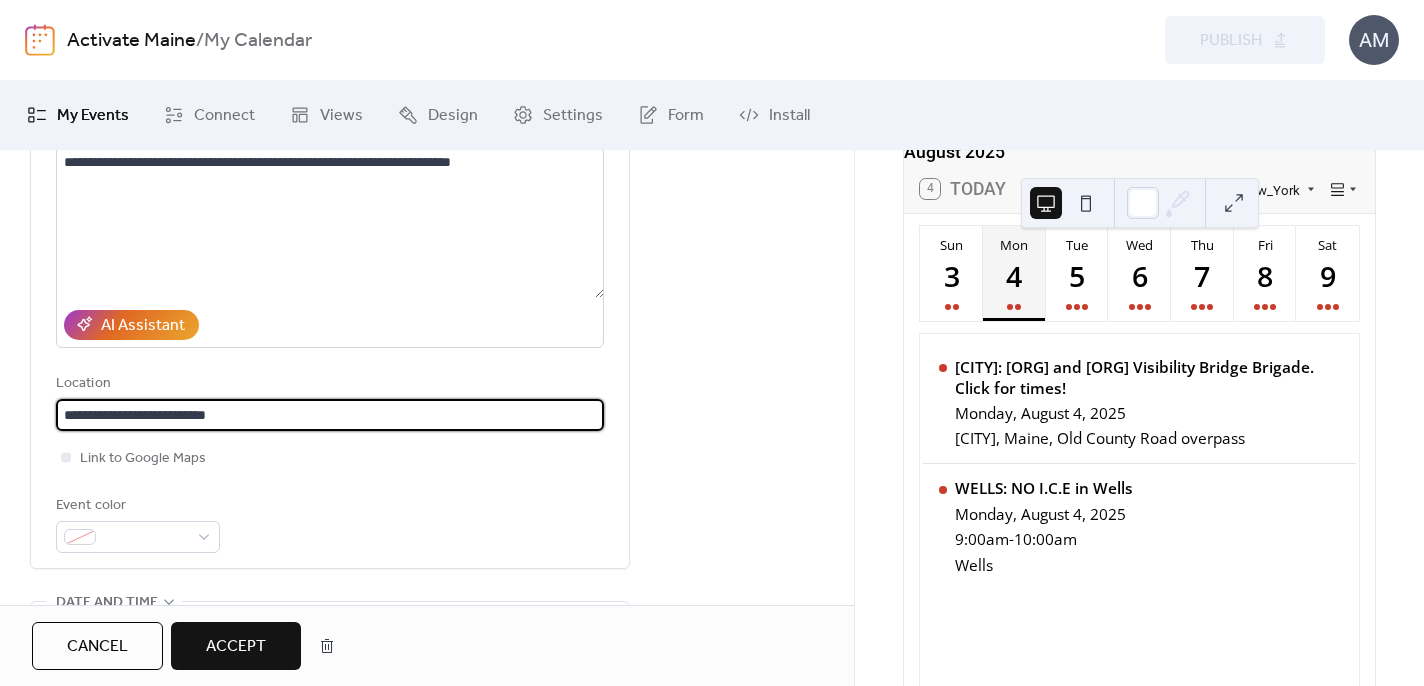 click on "**********" at bounding box center (330, 415) 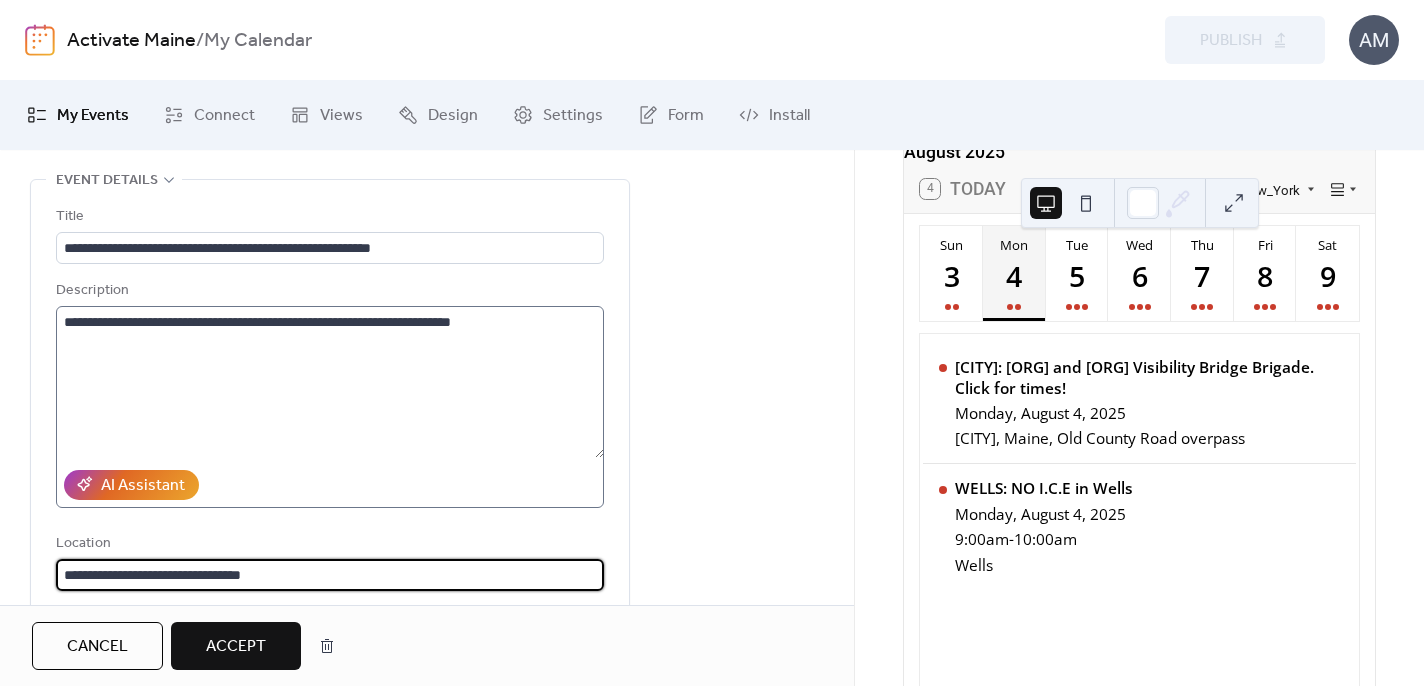 scroll, scrollTop: 189, scrollLeft: 0, axis: vertical 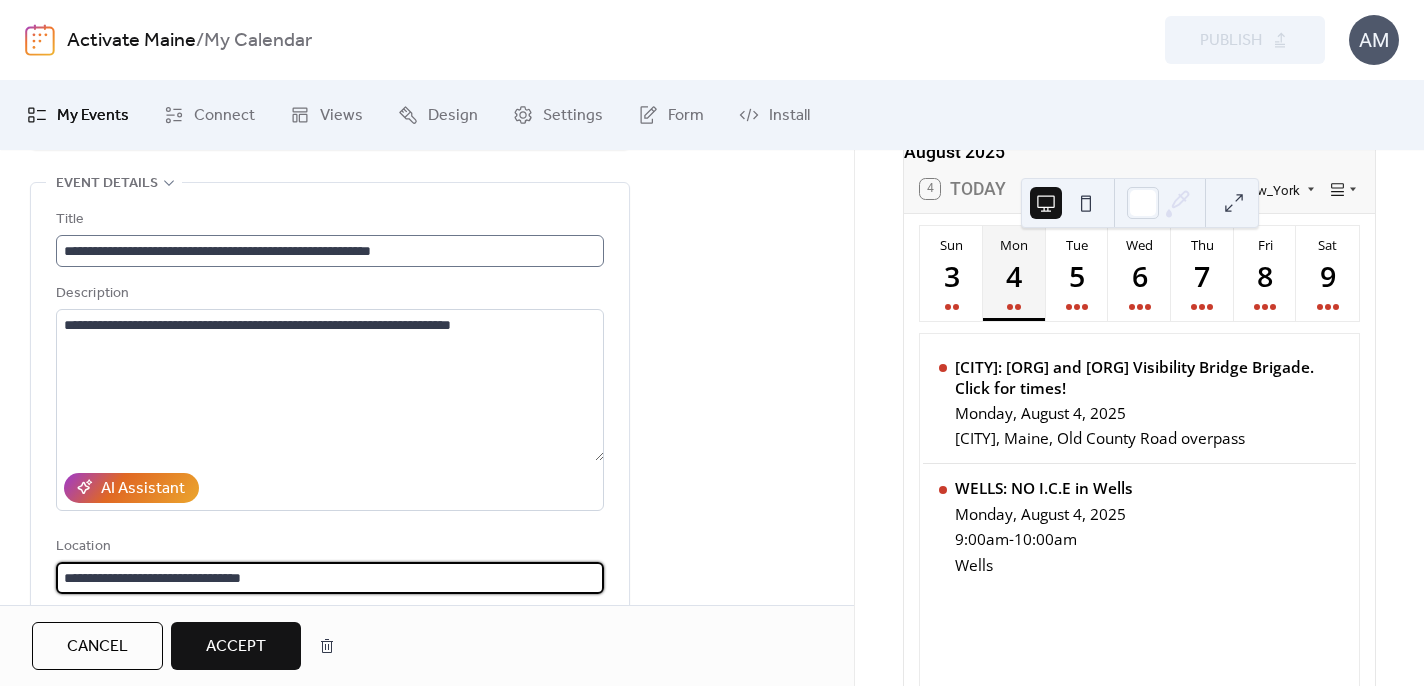 type on "**********" 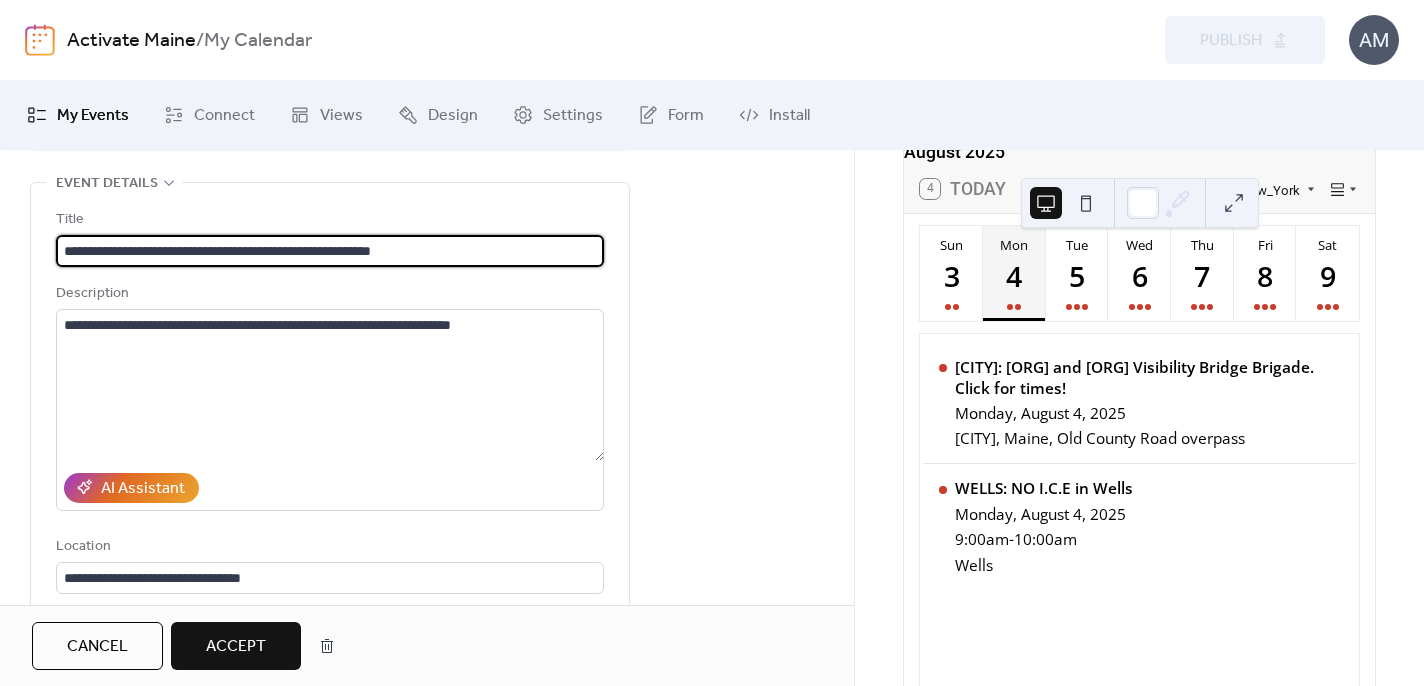 drag, startPoint x: 127, startPoint y: 252, endPoint x: 40, endPoint y: 252, distance: 87 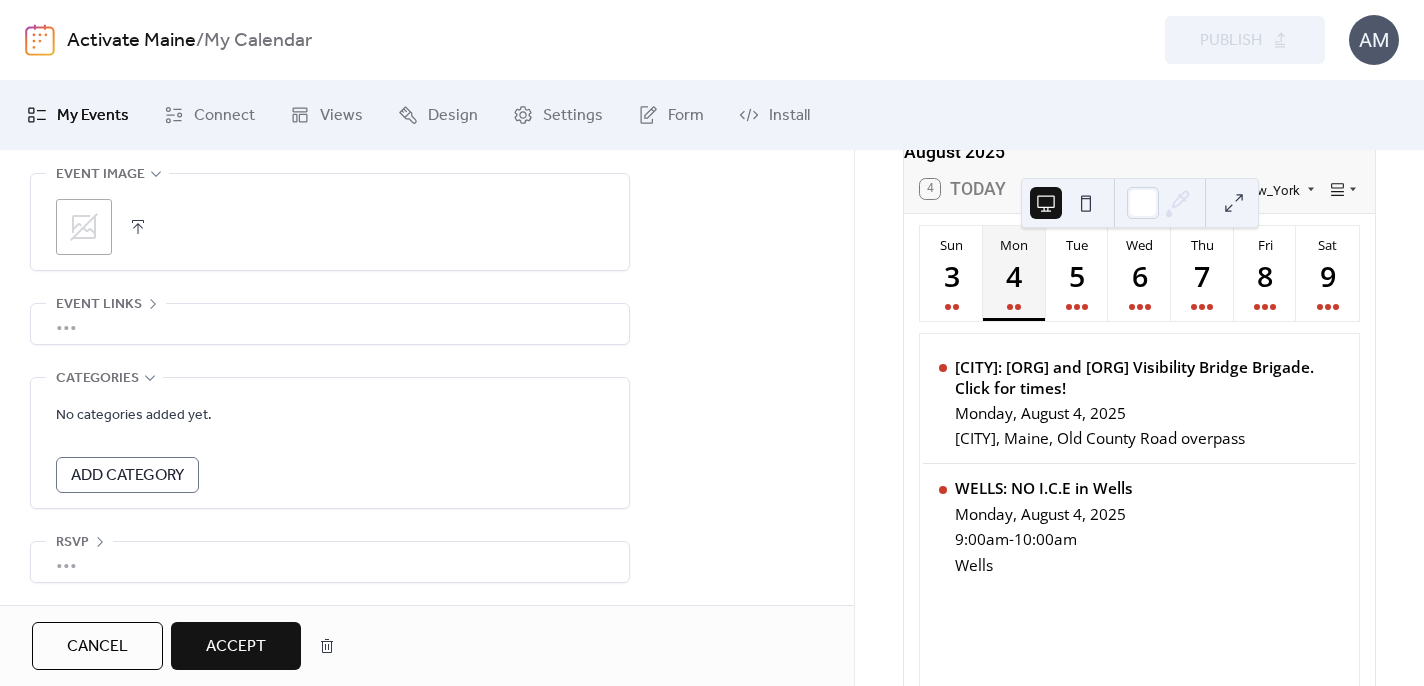 scroll, scrollTop: 1149, scrollLeft: 0, axis: vertical 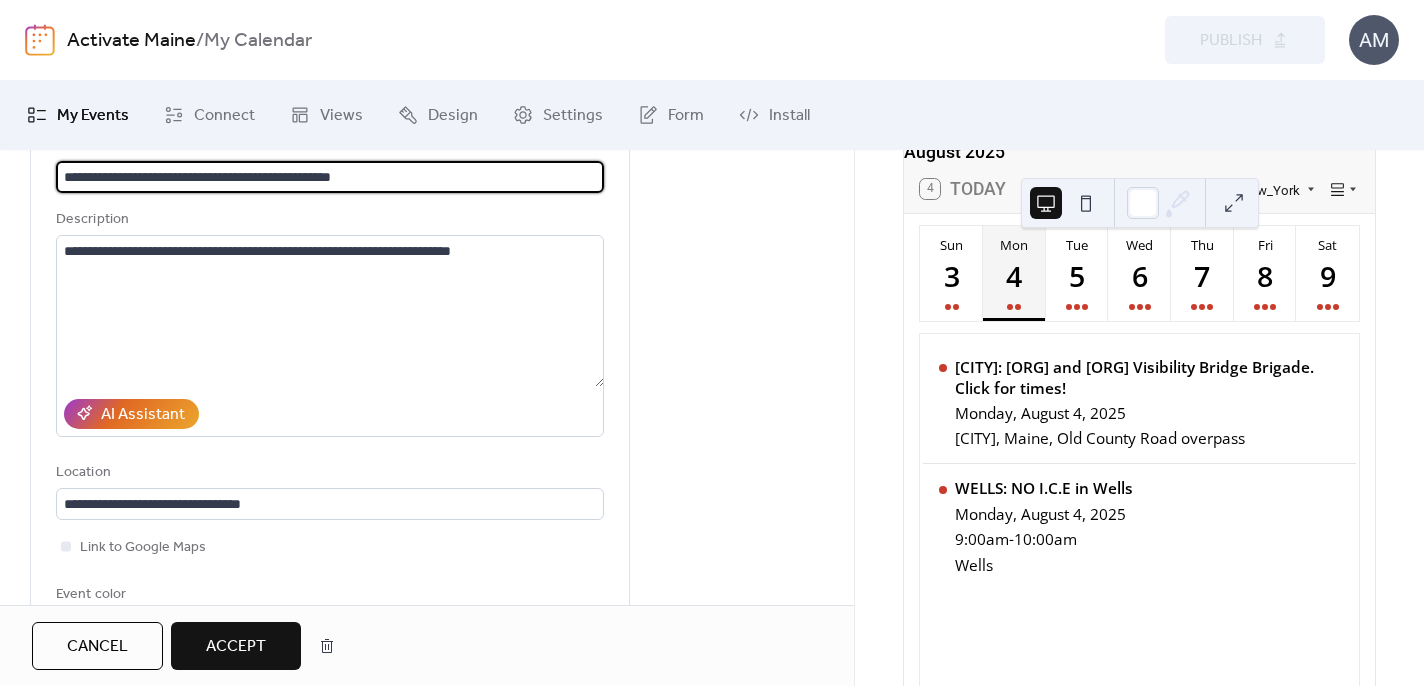 drag, startPoint x: 65, startPoint y: 177, endPoint x: 478, endPoint y: 184, distance: 413.05933 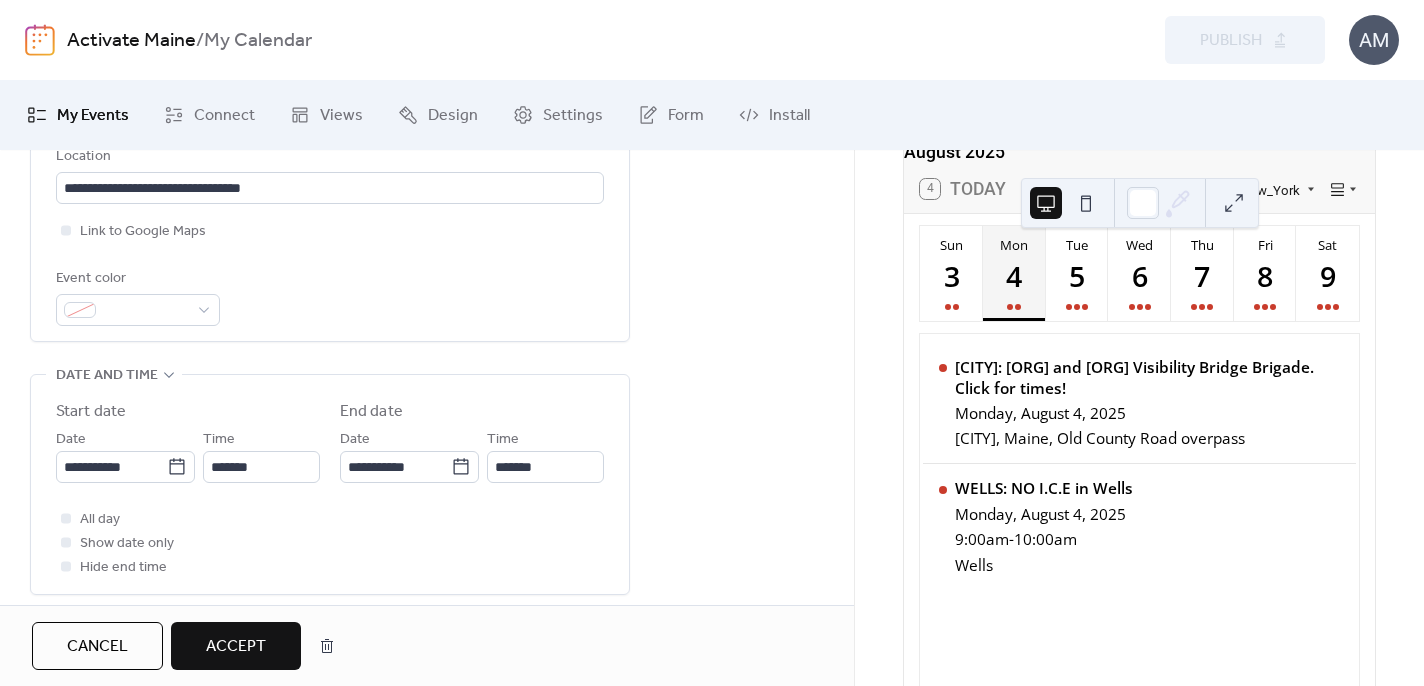 scroll, scrollTop: 581, scrollLeft: 0, axis: vertical 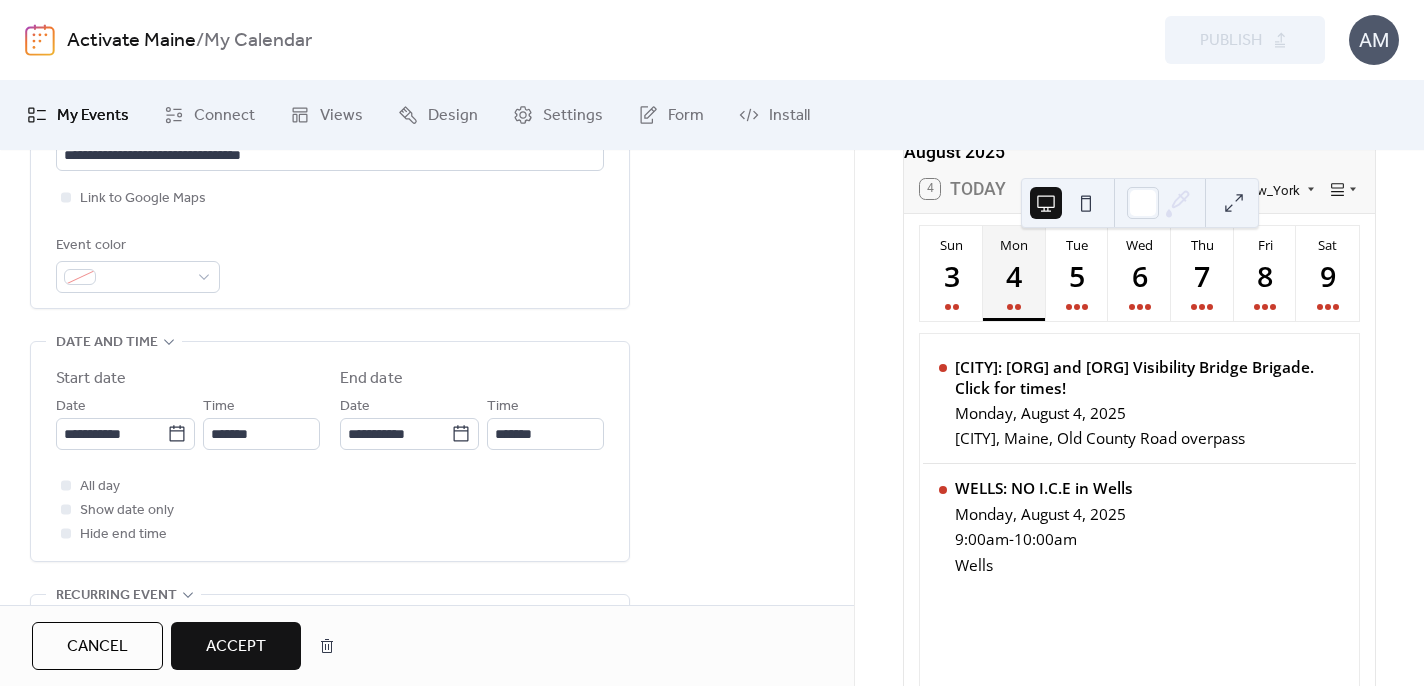 type on "**********" 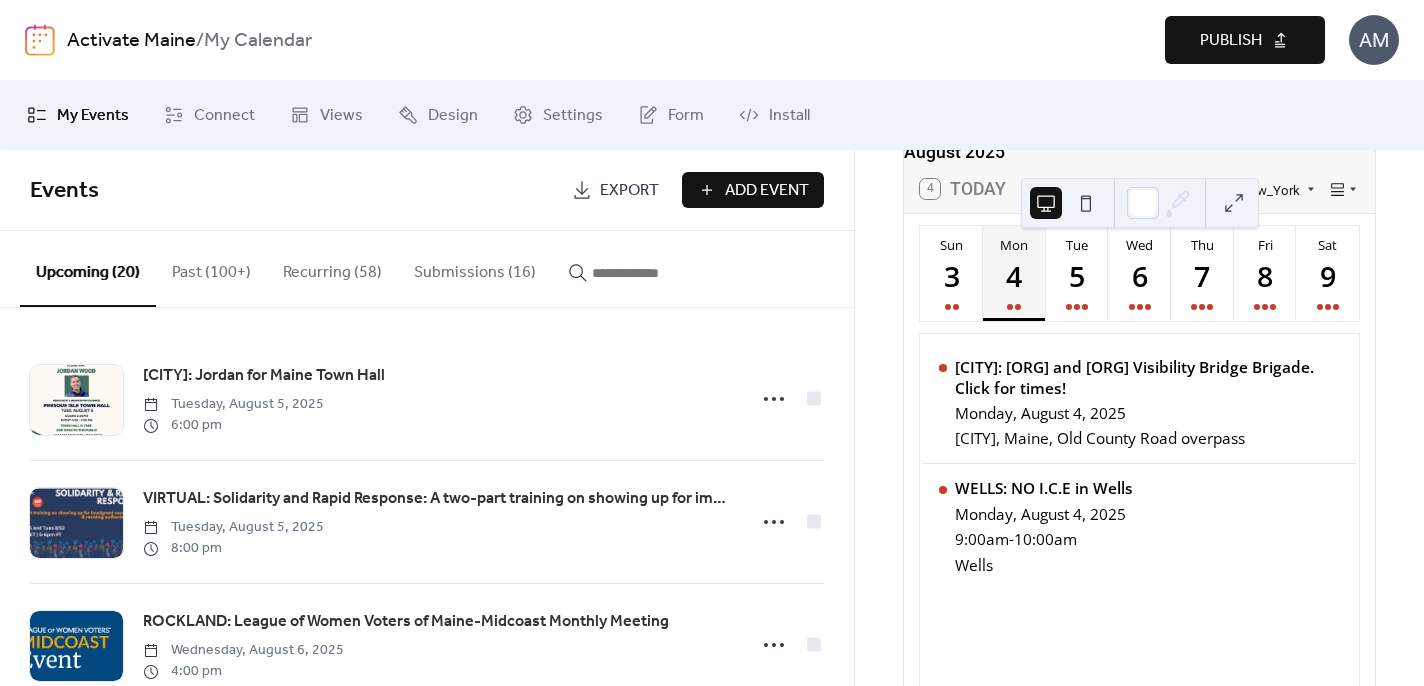 click on "Publish" at bounding box center [1231, 41] 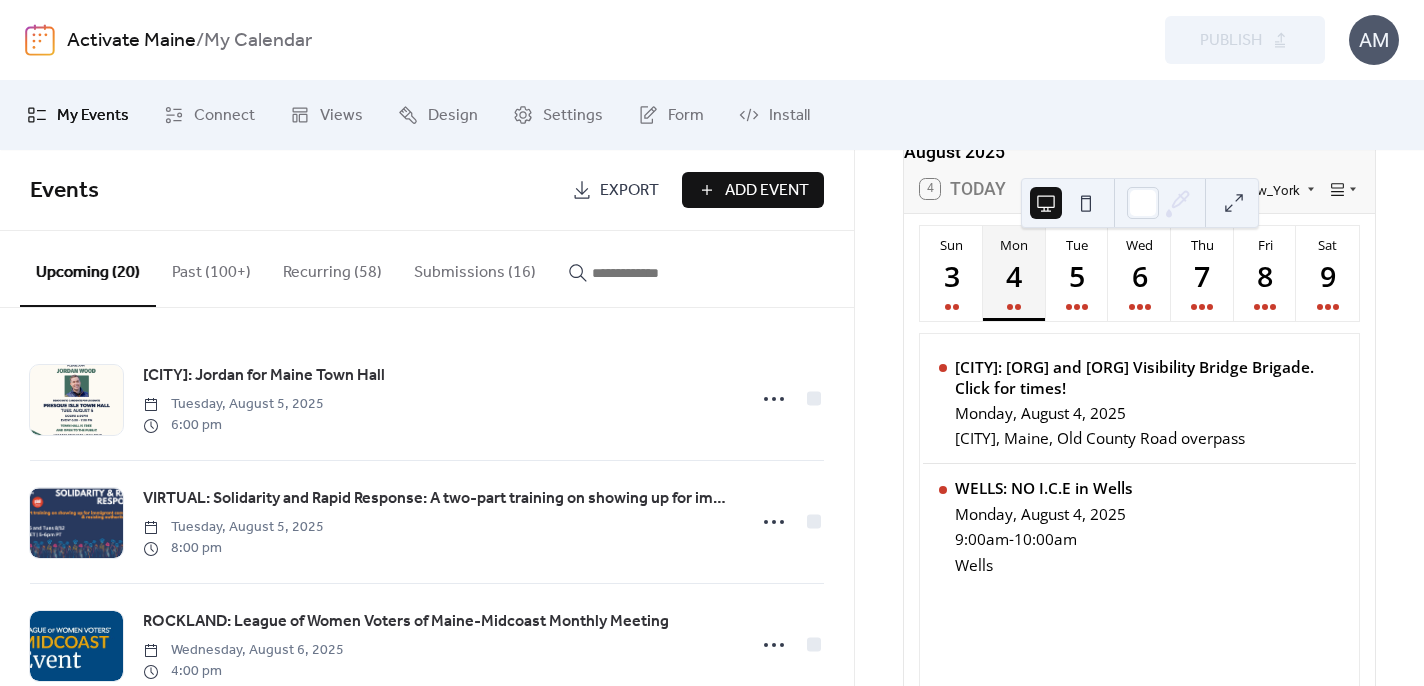 click on "Submissions (16)" at bounding box center (475, 268) 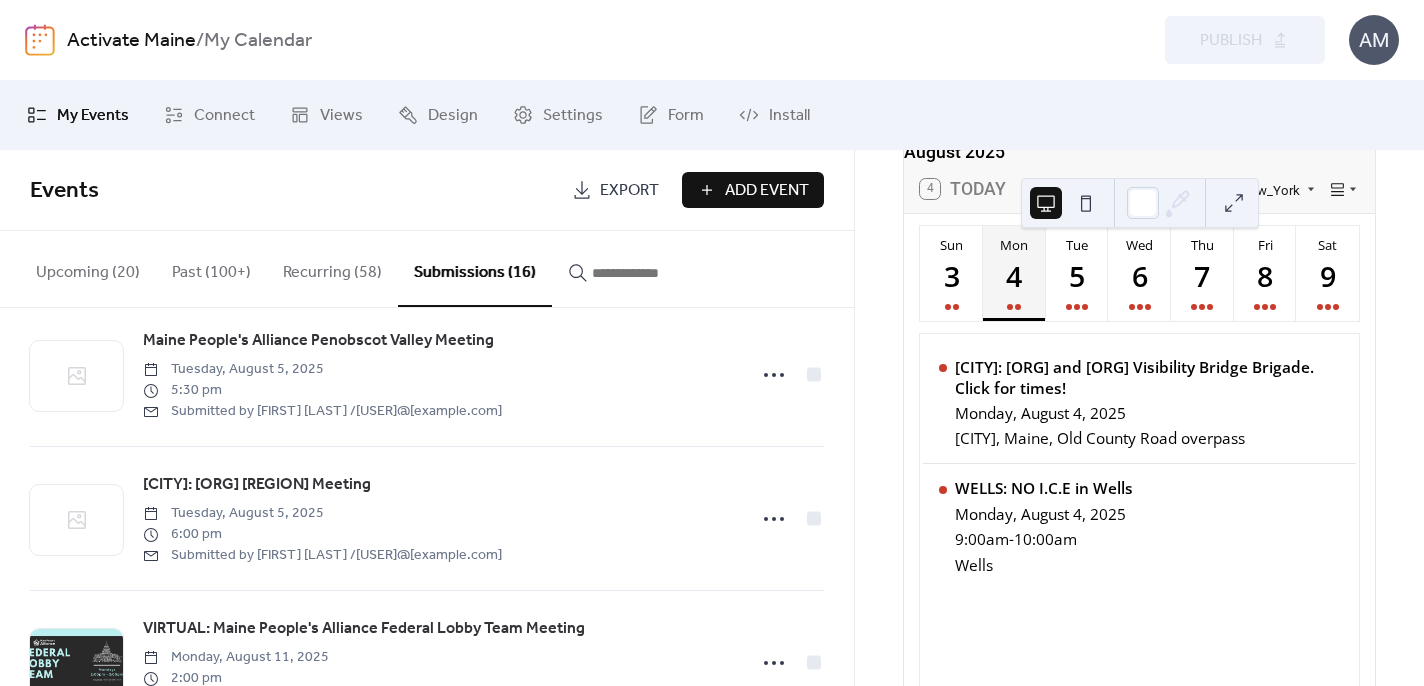 scroll, scrollTop: 173, scrollLeft: 0, axis: vertical 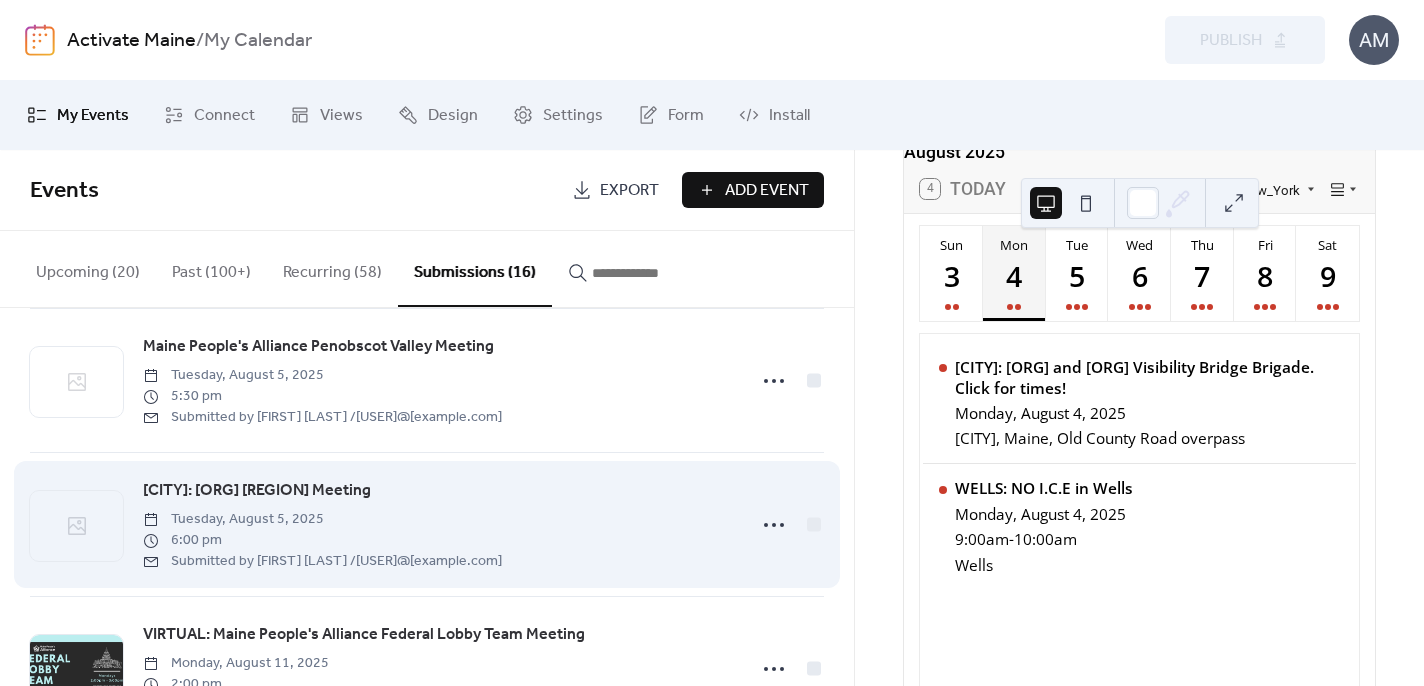 click on "[CITY]: [ORG] [REGION] Meeting" at bounding box center (257, 491) 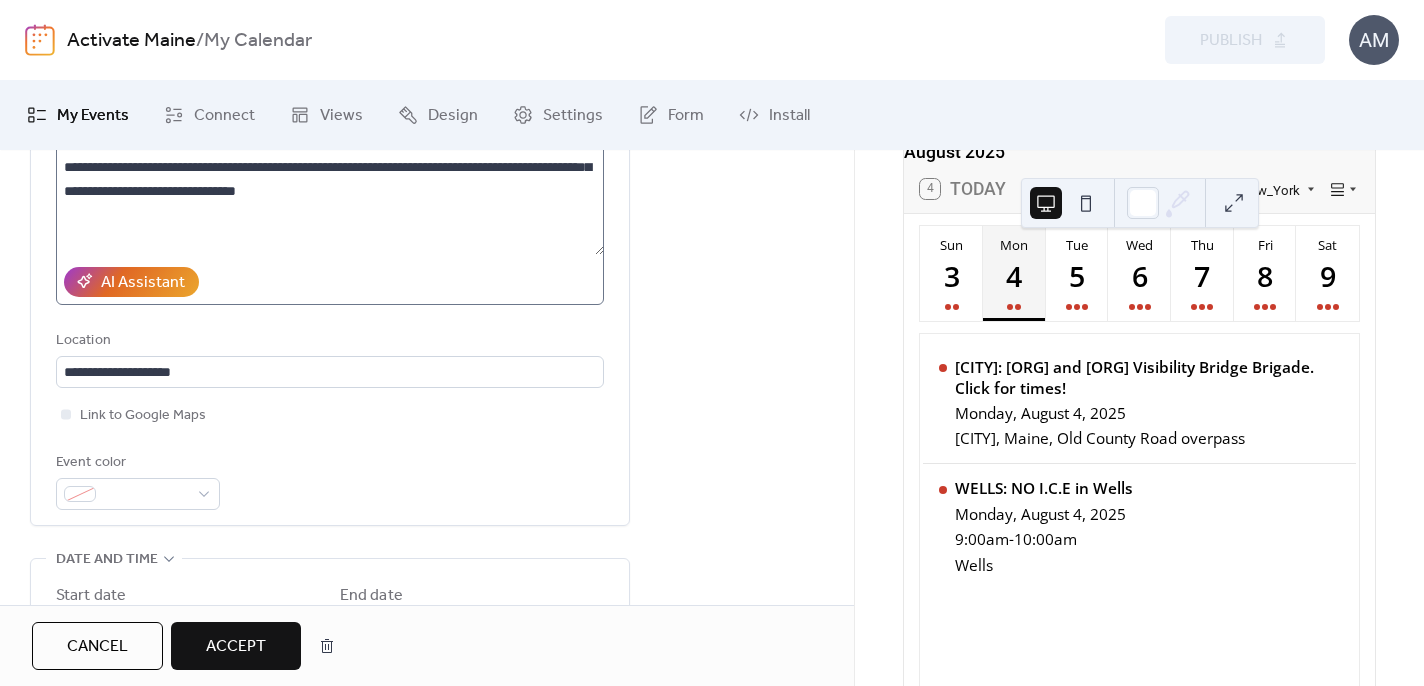 scroll, scrollTop: 397, scrollLeft: 0, axis: vertical 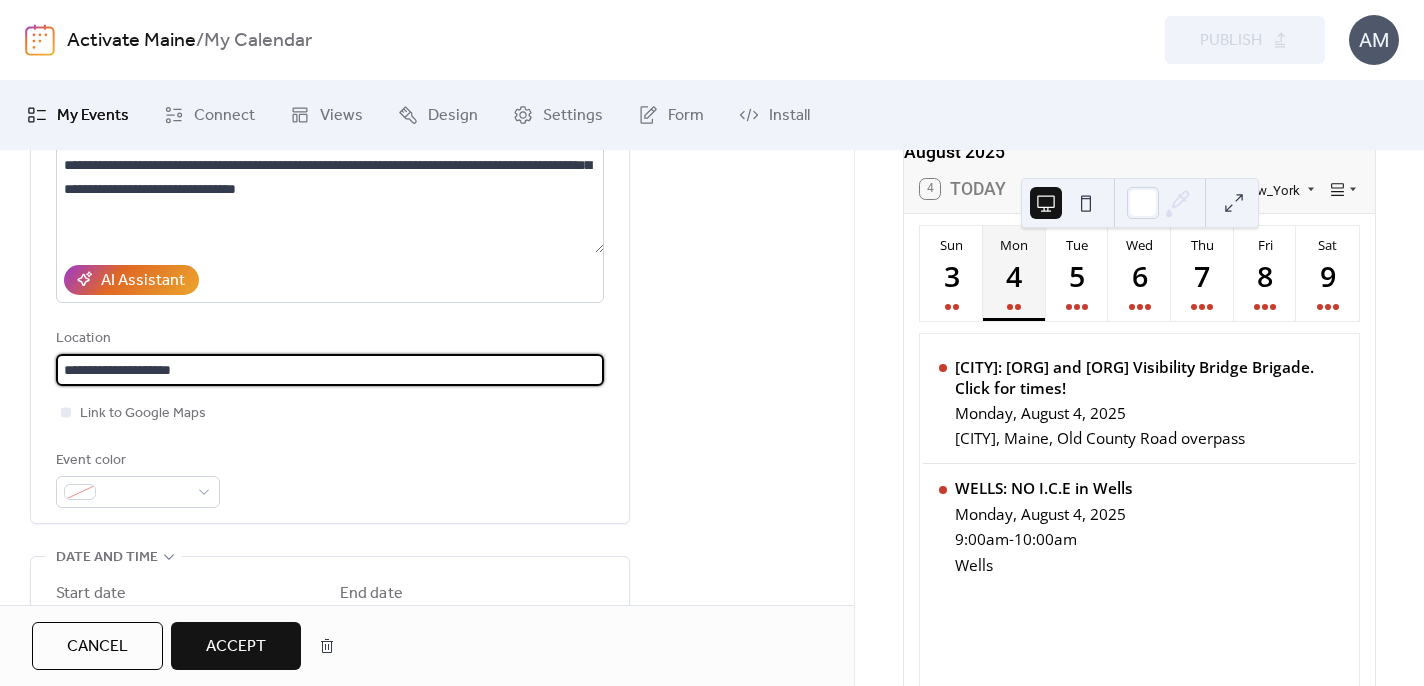 click on "**********" at bounding box center [330, 370] 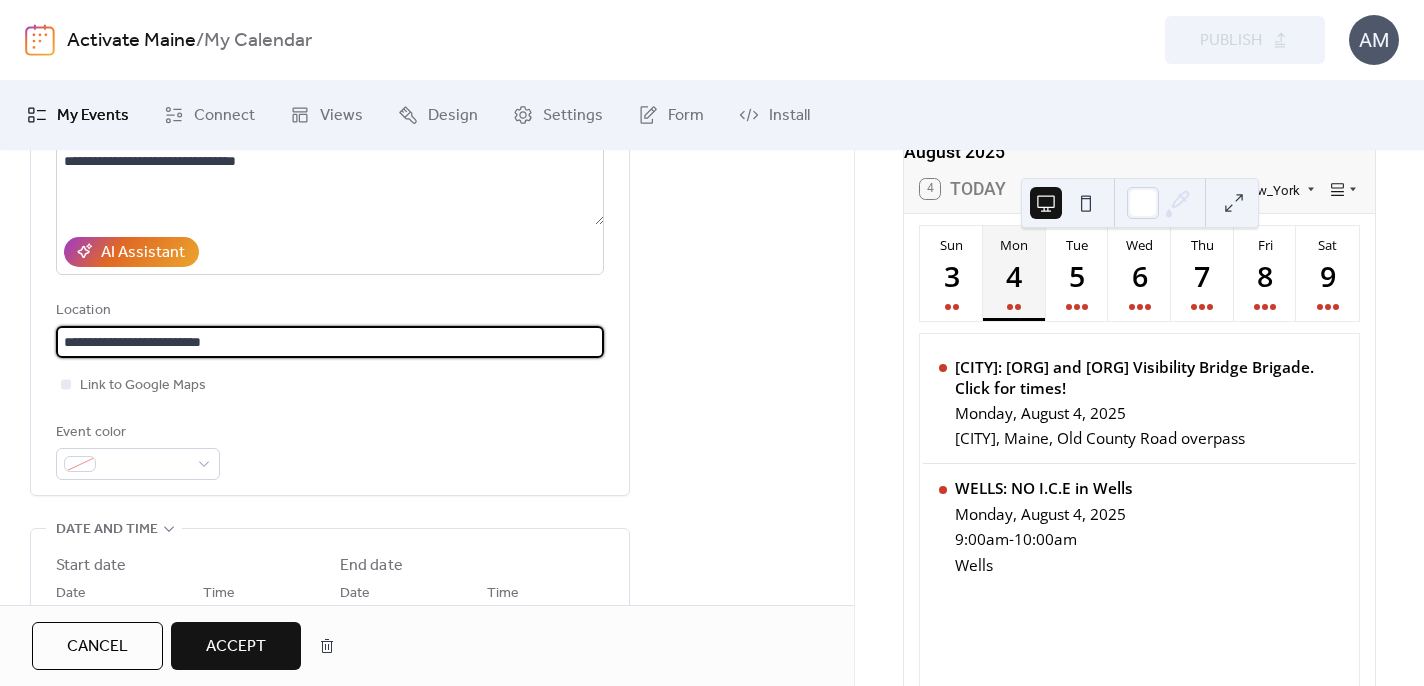 scroll, scrollTop: 426, scrollLeft: 0, axis: vertical 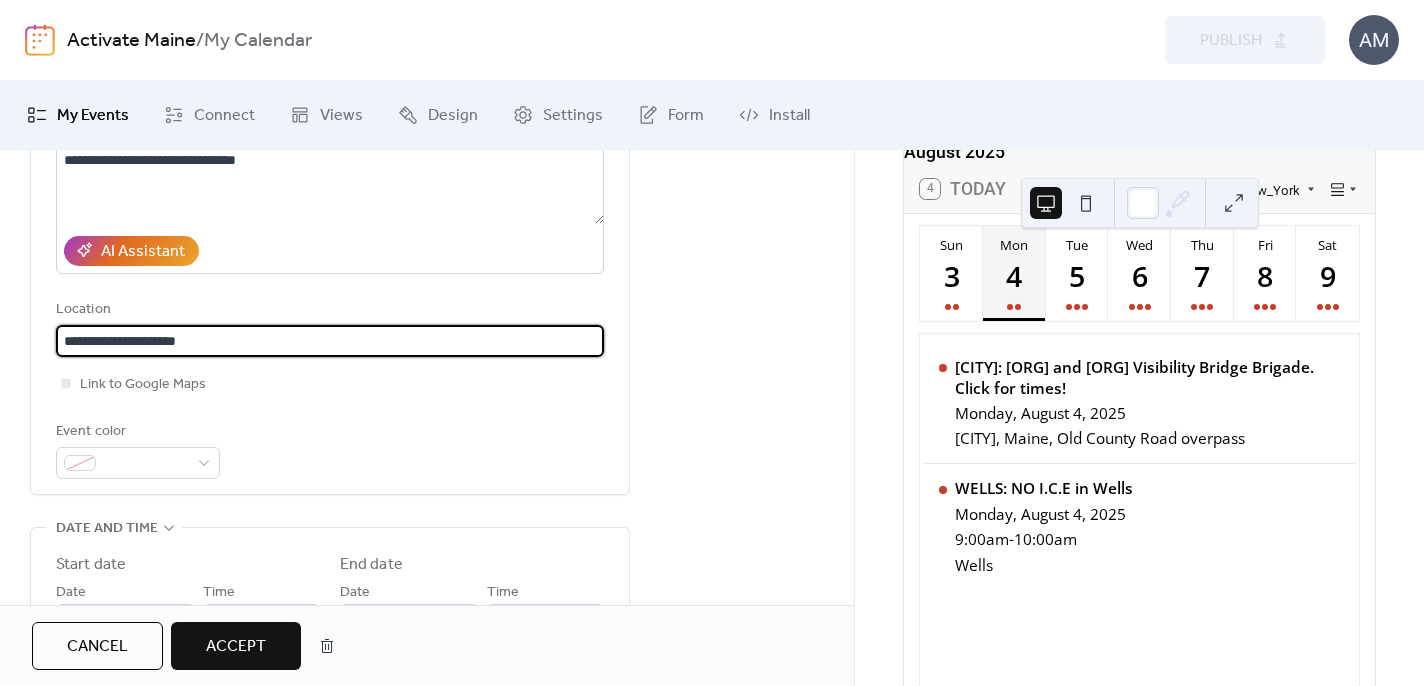 type on "**********" 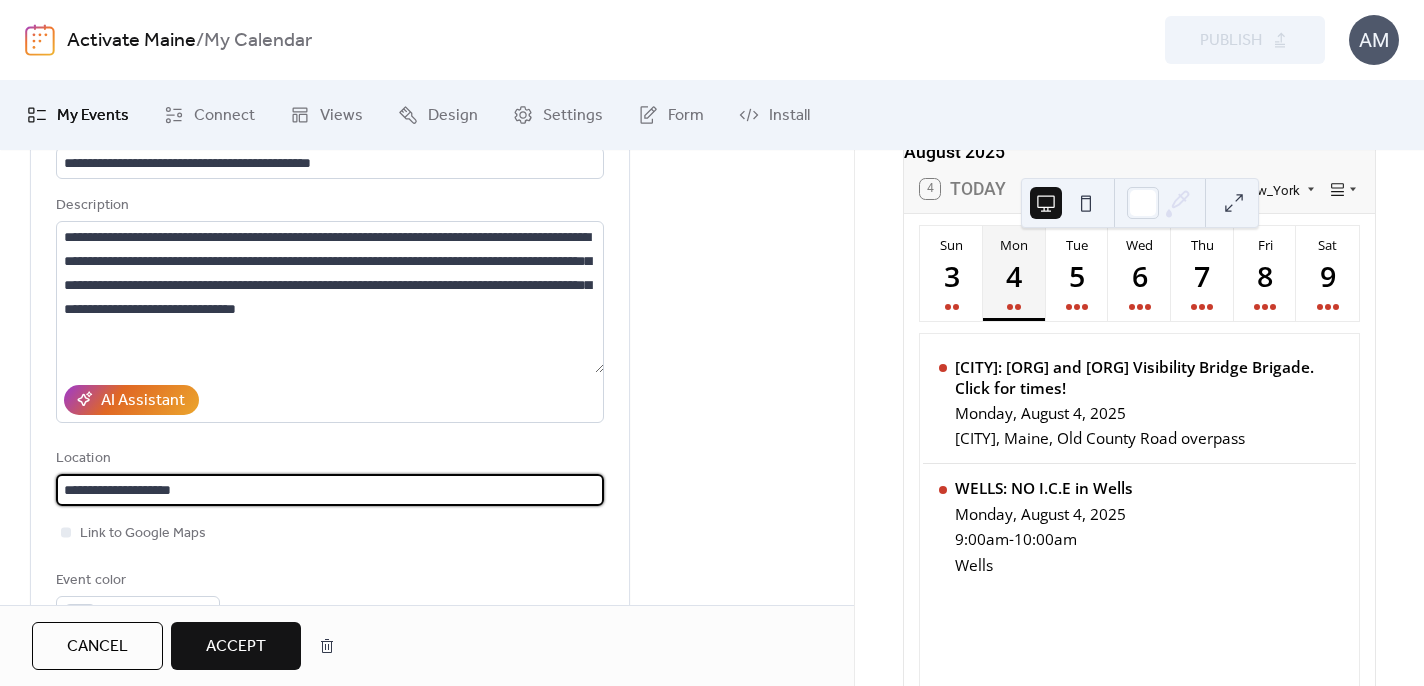 scroll, scrollTop: 188, scrollLeft: 0, axis: vertical 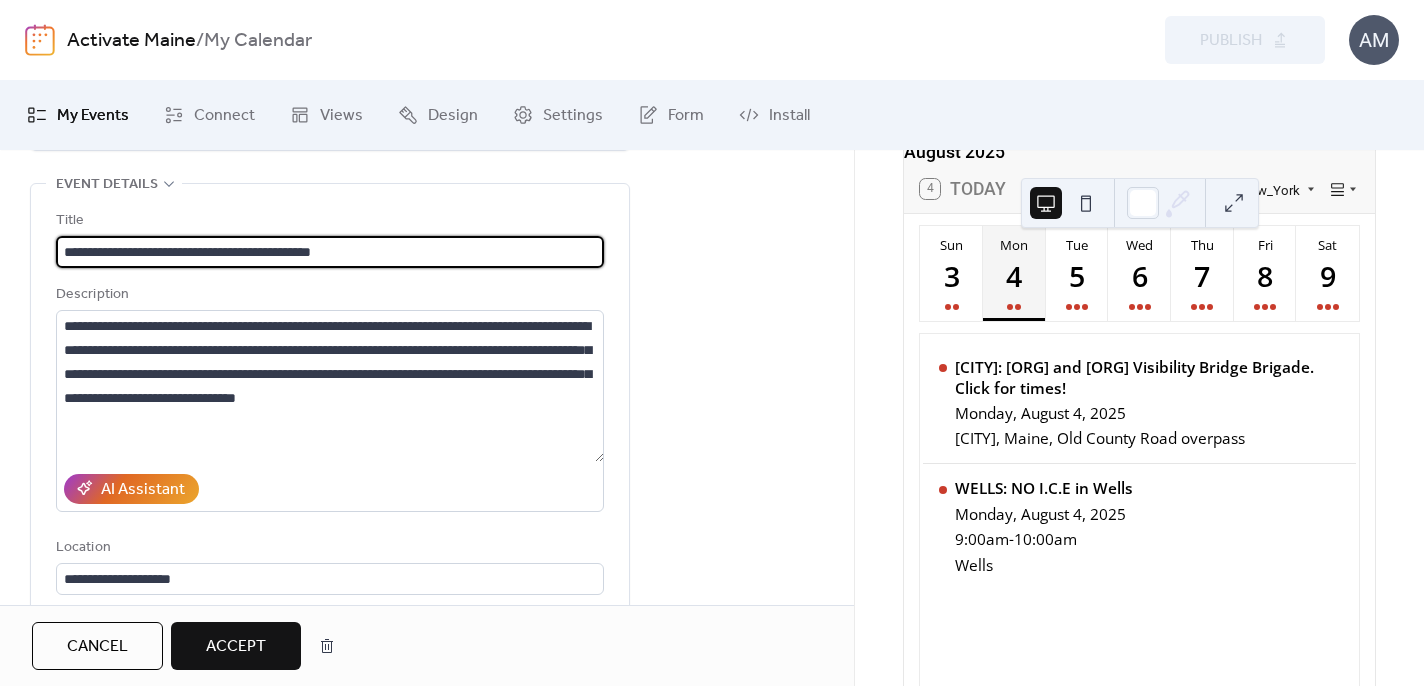drag, startPoint x: 59, startPoint y: 274, endPoint x: 407, endPoint y: 280, distance: 348.05173 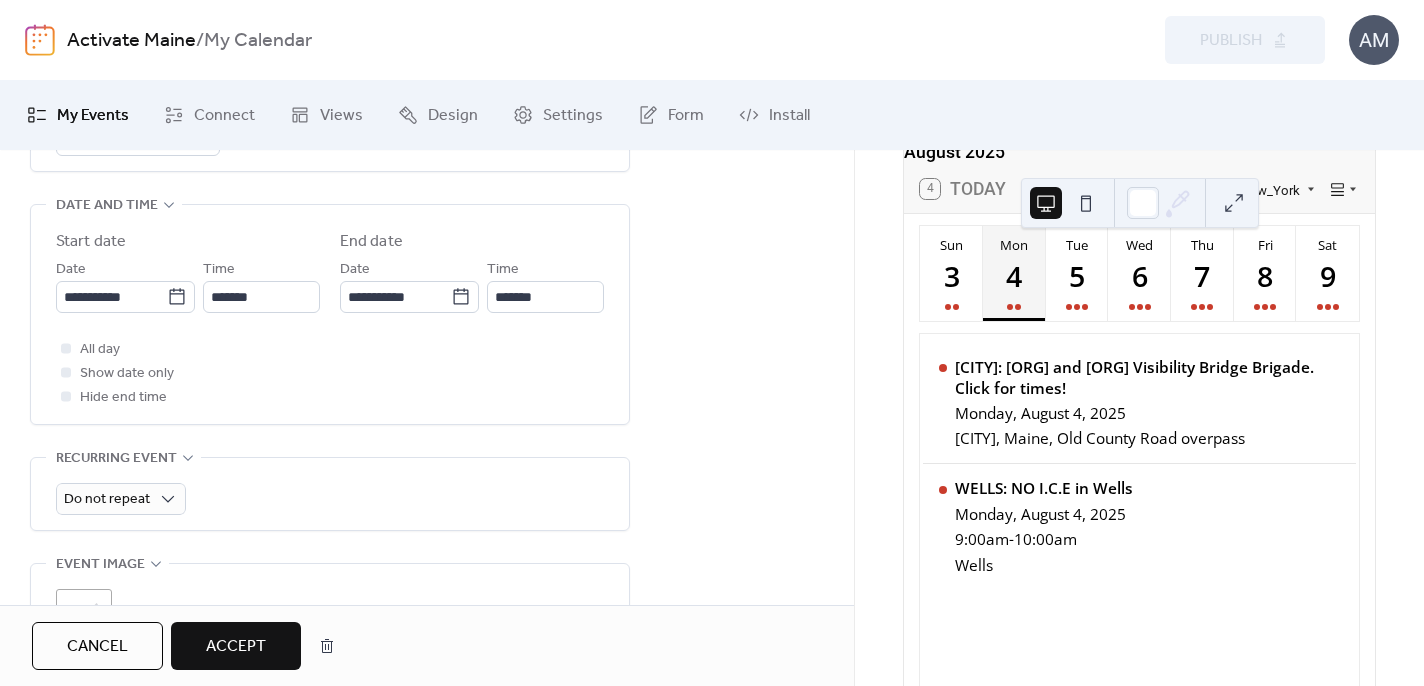 scroll, scrollTop: 751, scrollLeft: 0, axis: vertical 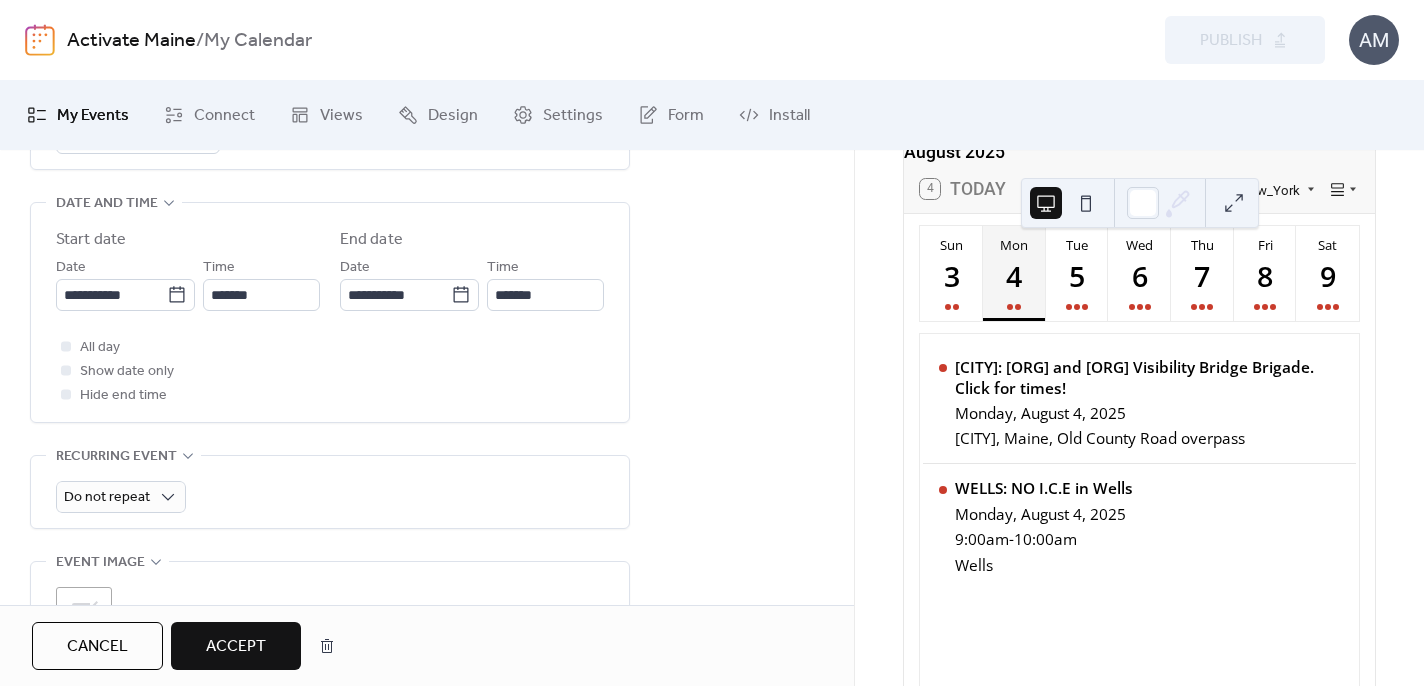 click on "Accept" at bounding box center (236, 647) 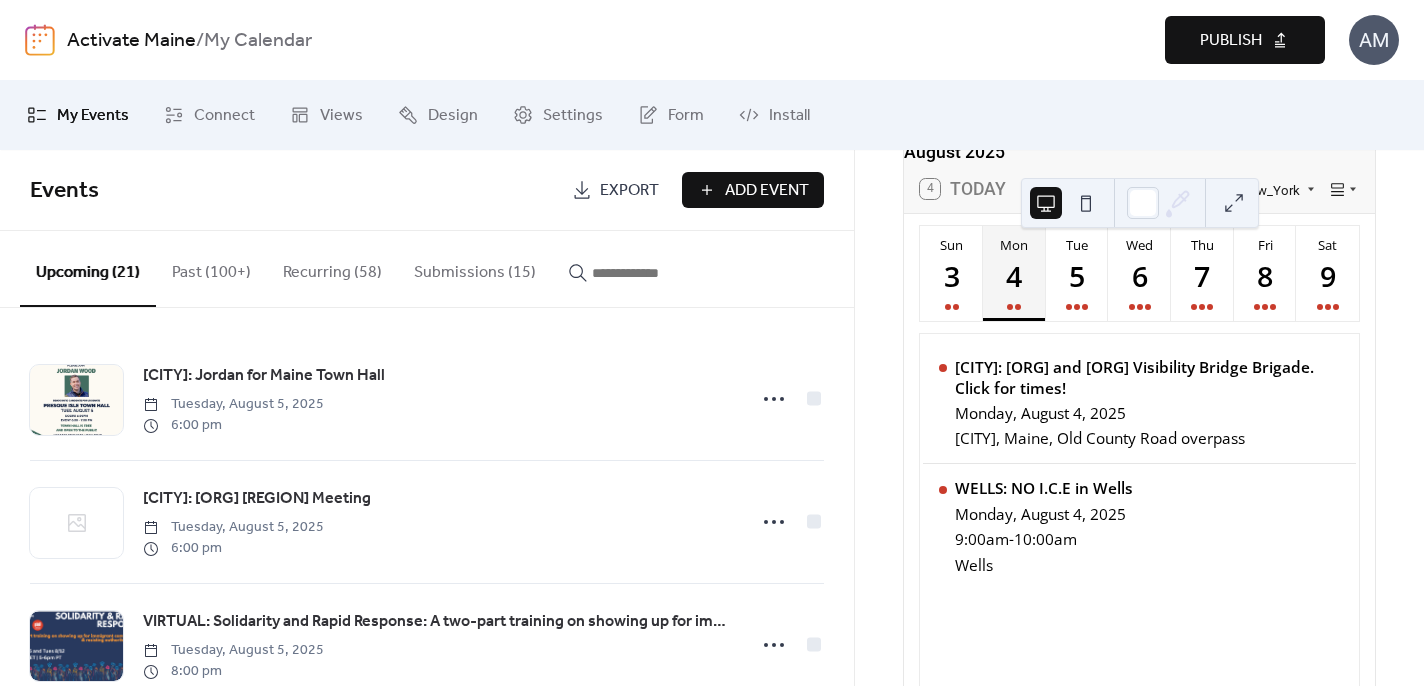 click on "Publish" at bounding box center (1245, 40) 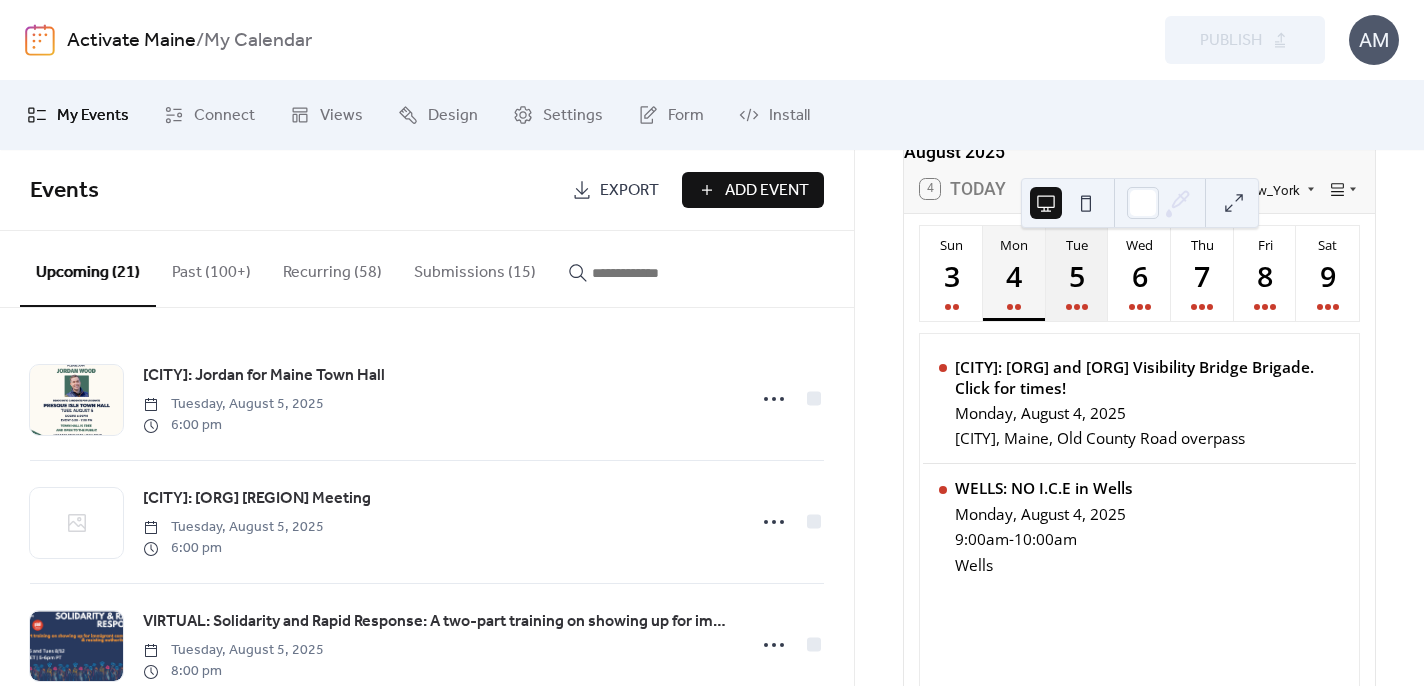 click on "5" at bounding box center (1076, 275) 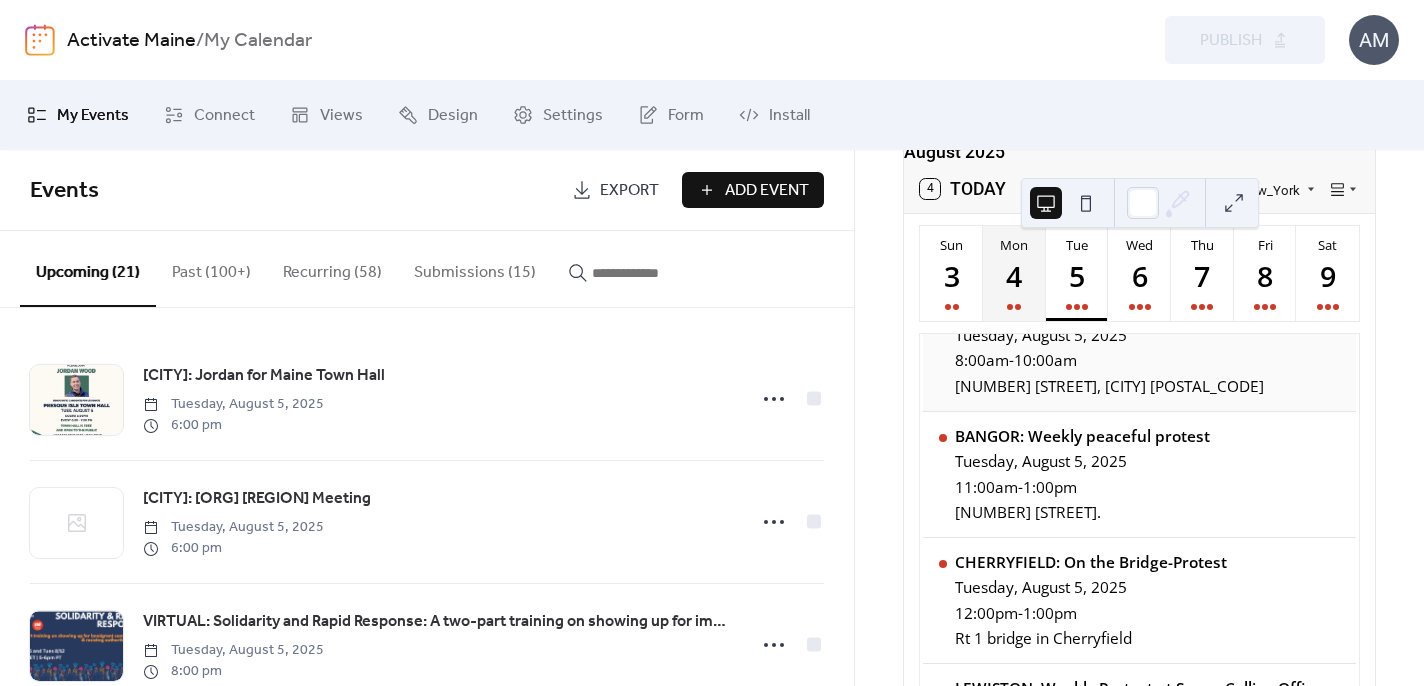 scroll, scrollTop: 65, scrollLeft: 0, axis: vertical 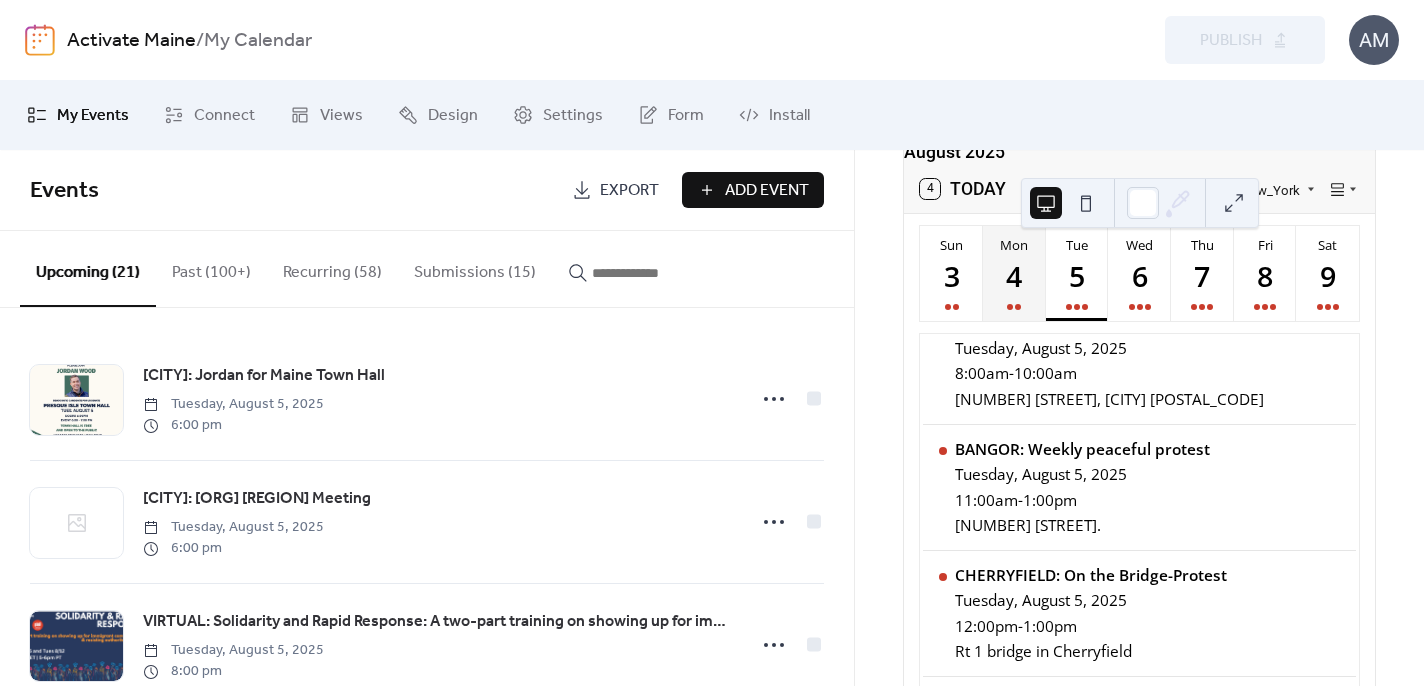 click on "Submissions (15)" at bounding box center [475, 268] 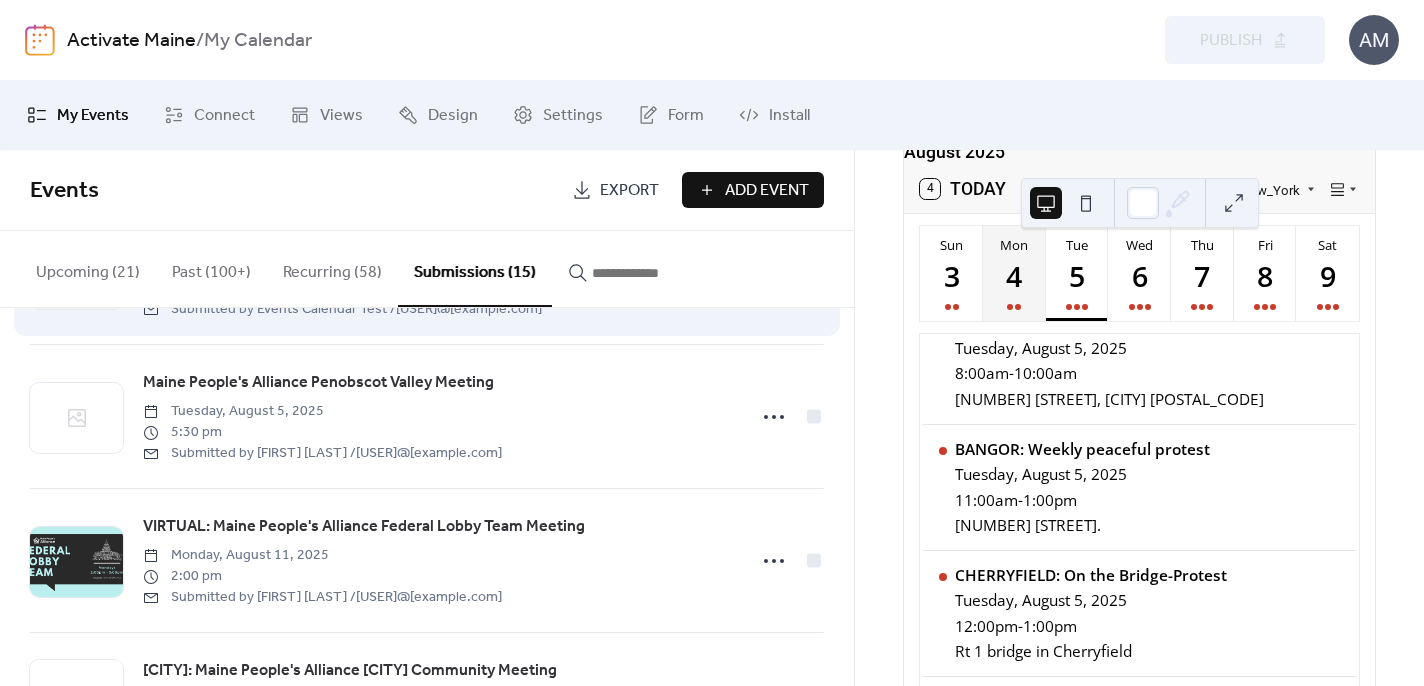 scroll, scrollTop: 138, scrollLeft: 0, axis: vertical 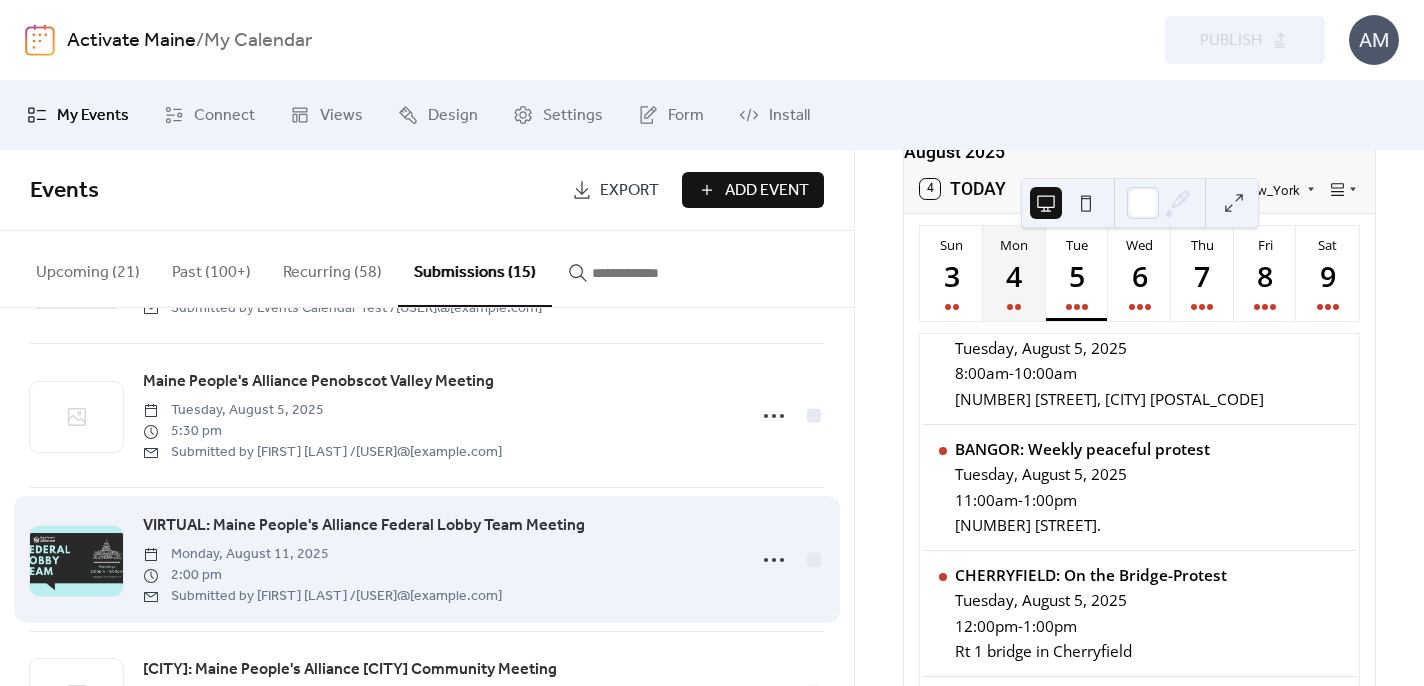 click on "VIRTUAL: Maine People's Alliance Federal Lobby Team Meeting" at bounding box center [364, 526] 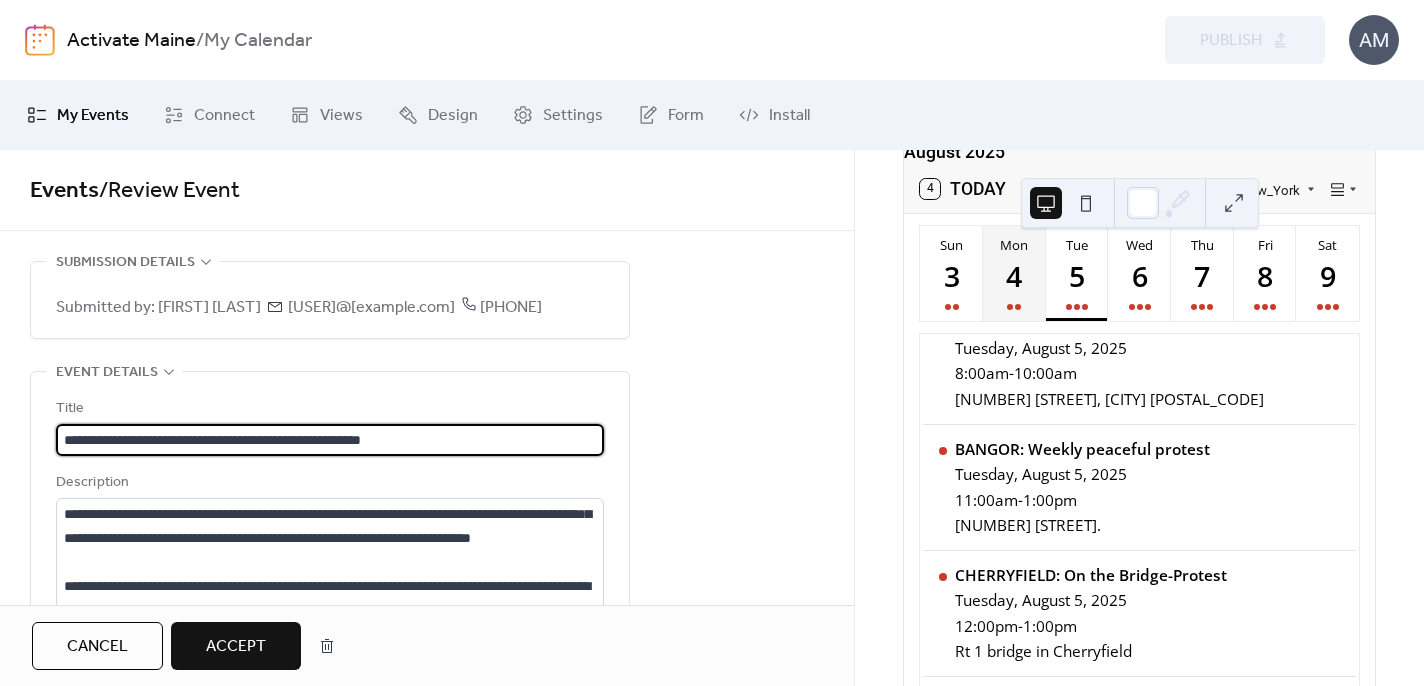 scroll, scrollTop: 48, scrollLeft: 0, axis: vertical 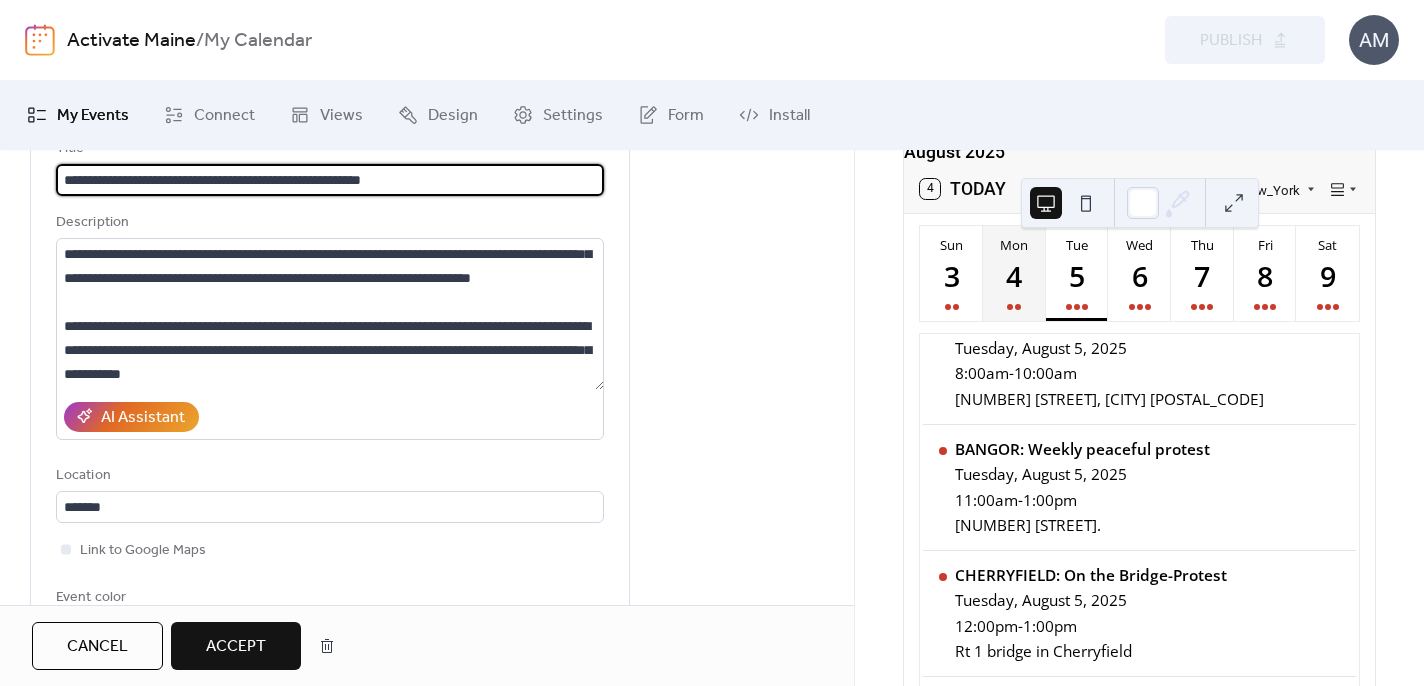 drag, startPoint x: 63, startPoint y: 200, endPoint x: 473, endPoint y: 214, distance: 410.23895 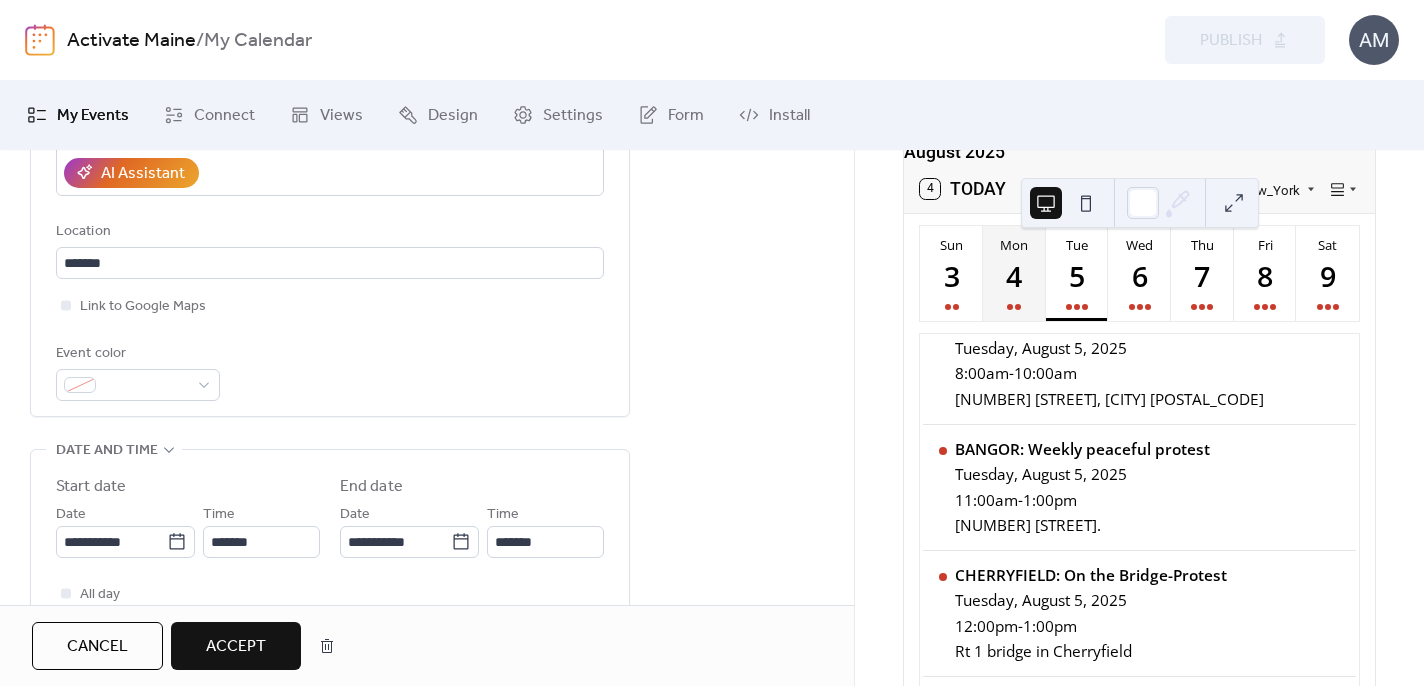 scroll, scrollTop: 506, scrollLeft: 0, axis: vertical 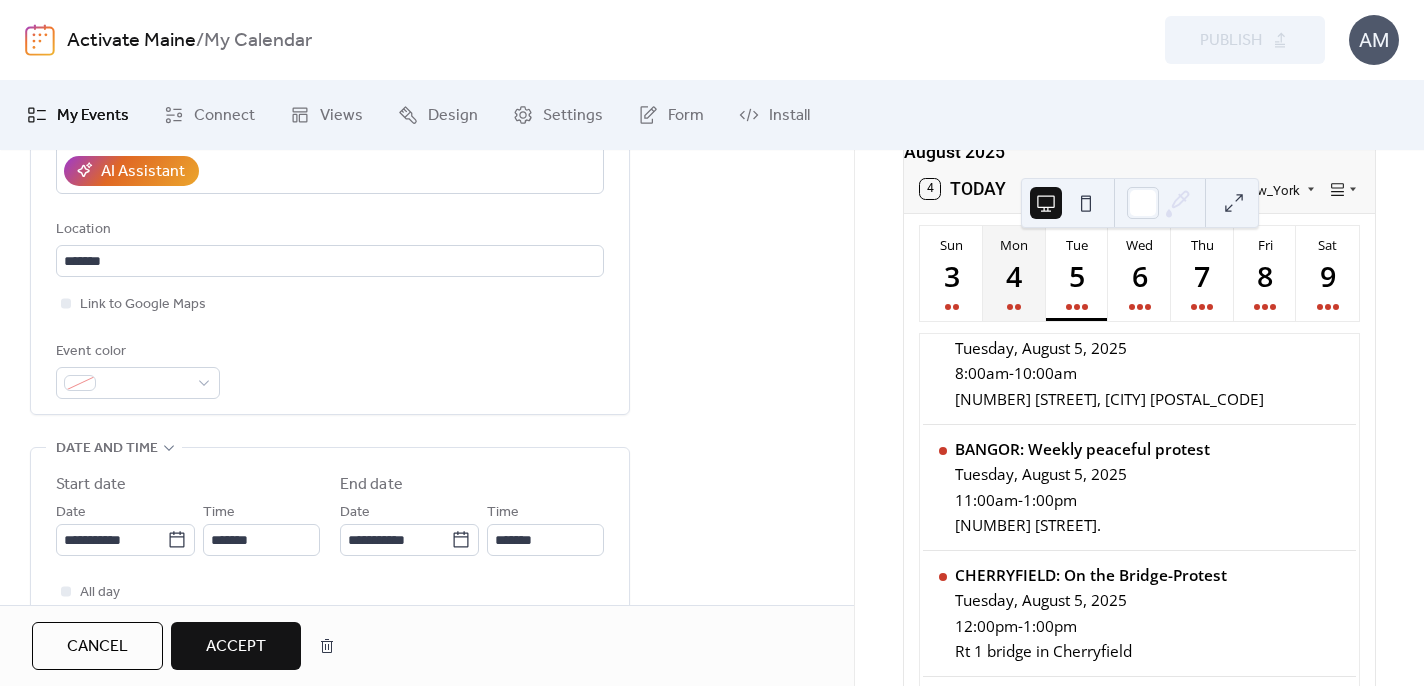click on "Accept" at bounding box center (236, 647) 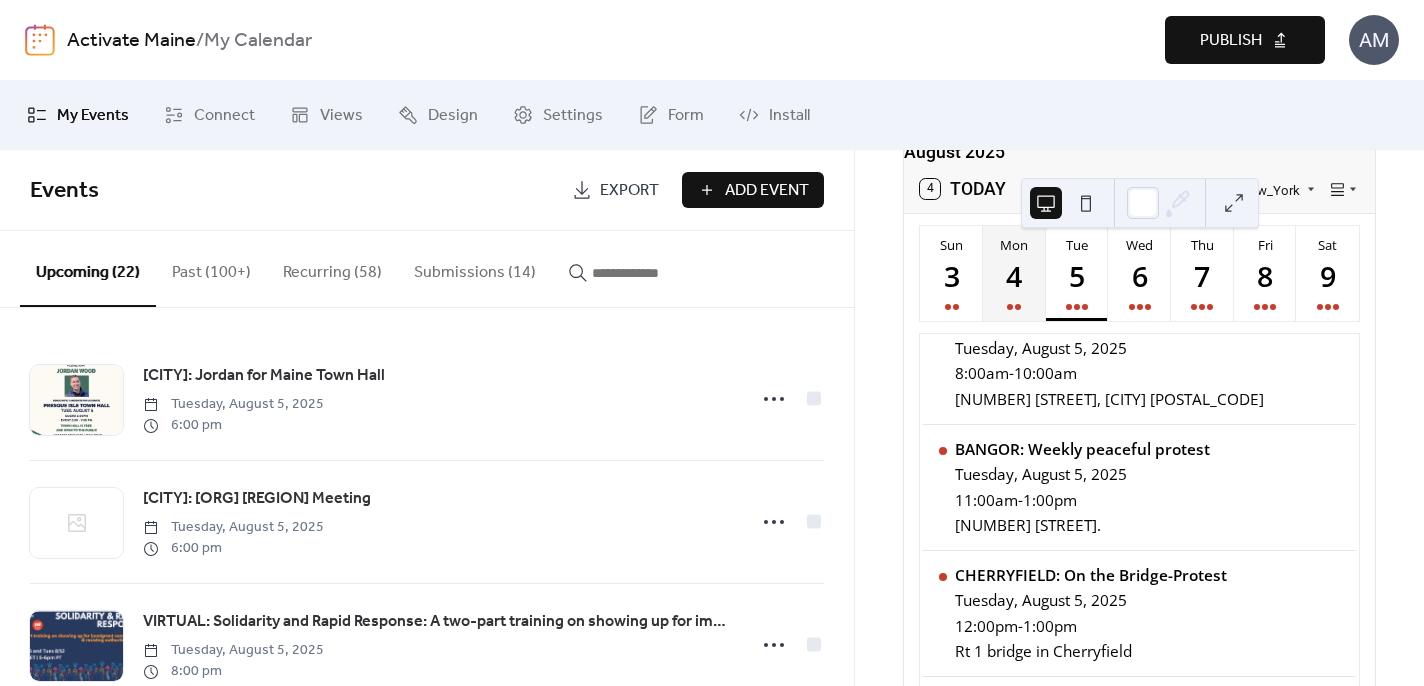 click on "Publish" at bounding box center (1231, 41) 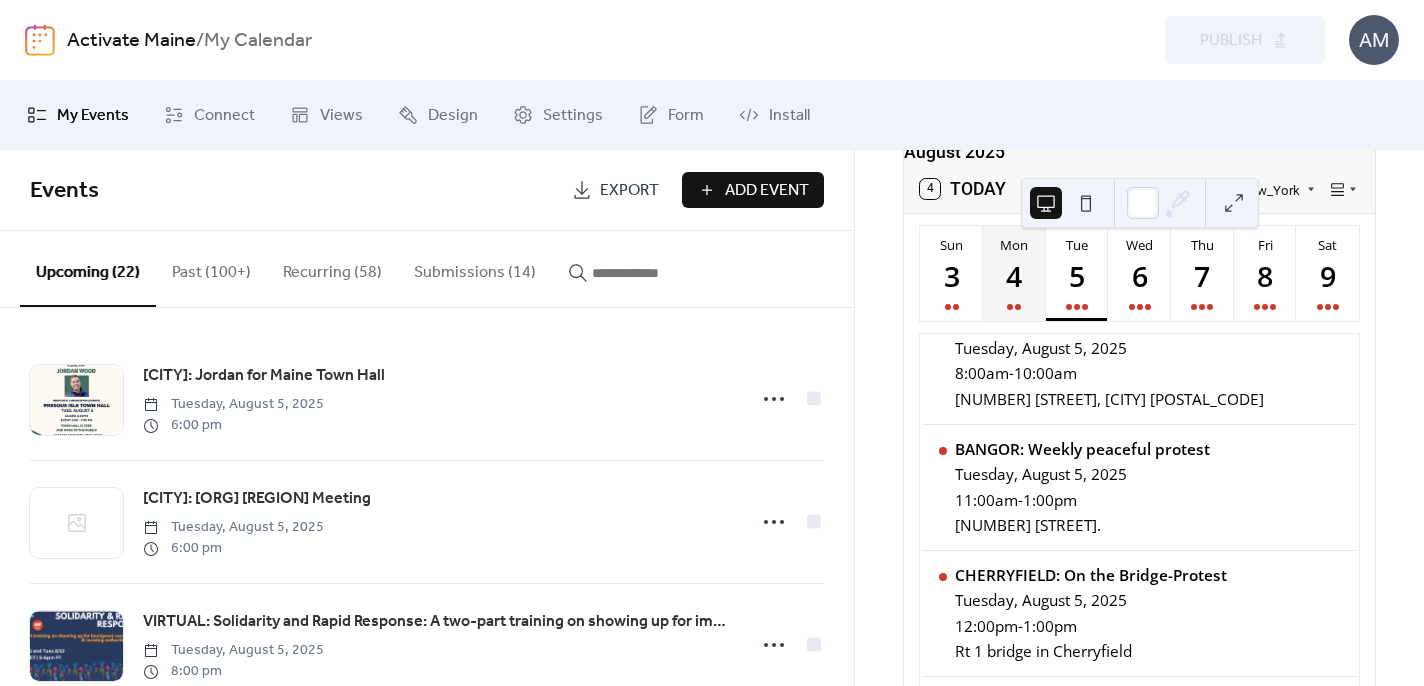 click on "Submissions (14)" at bounding box center (475, 268) 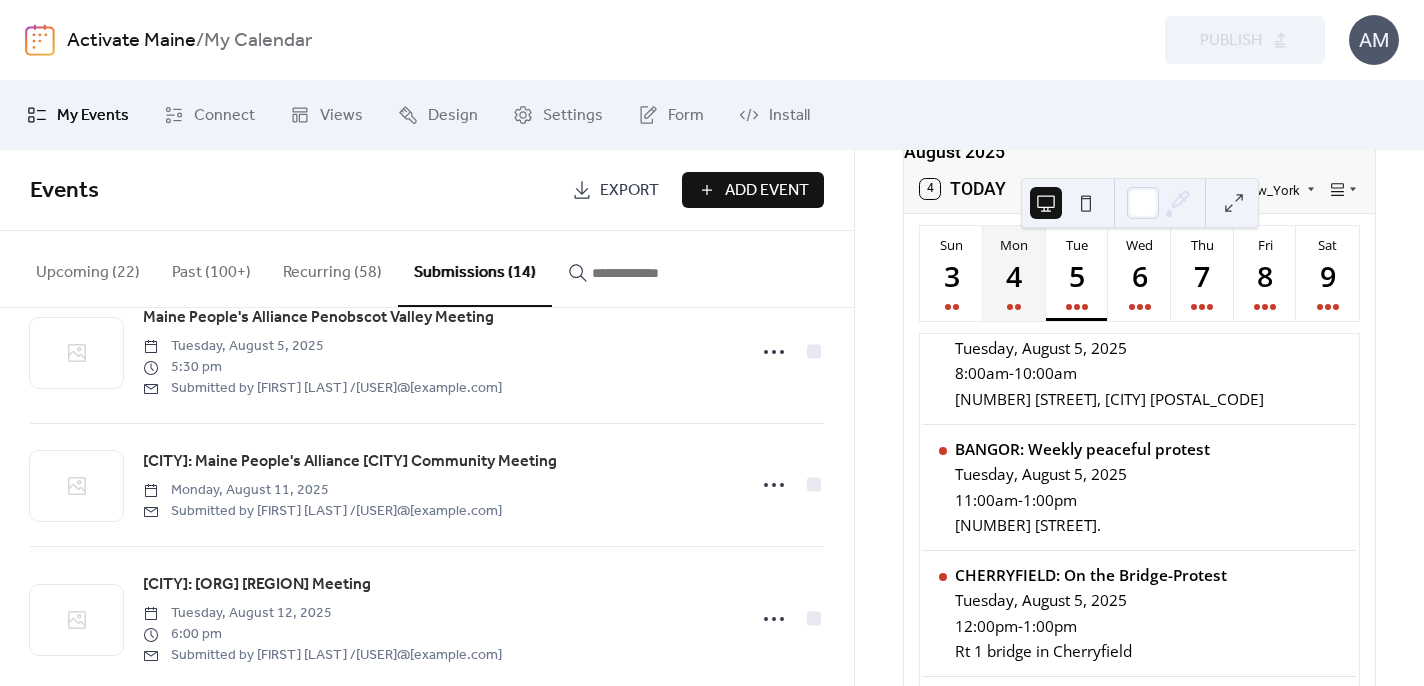 scroll, scrollTop: 225, scrollLeft: 0, axis: vertical 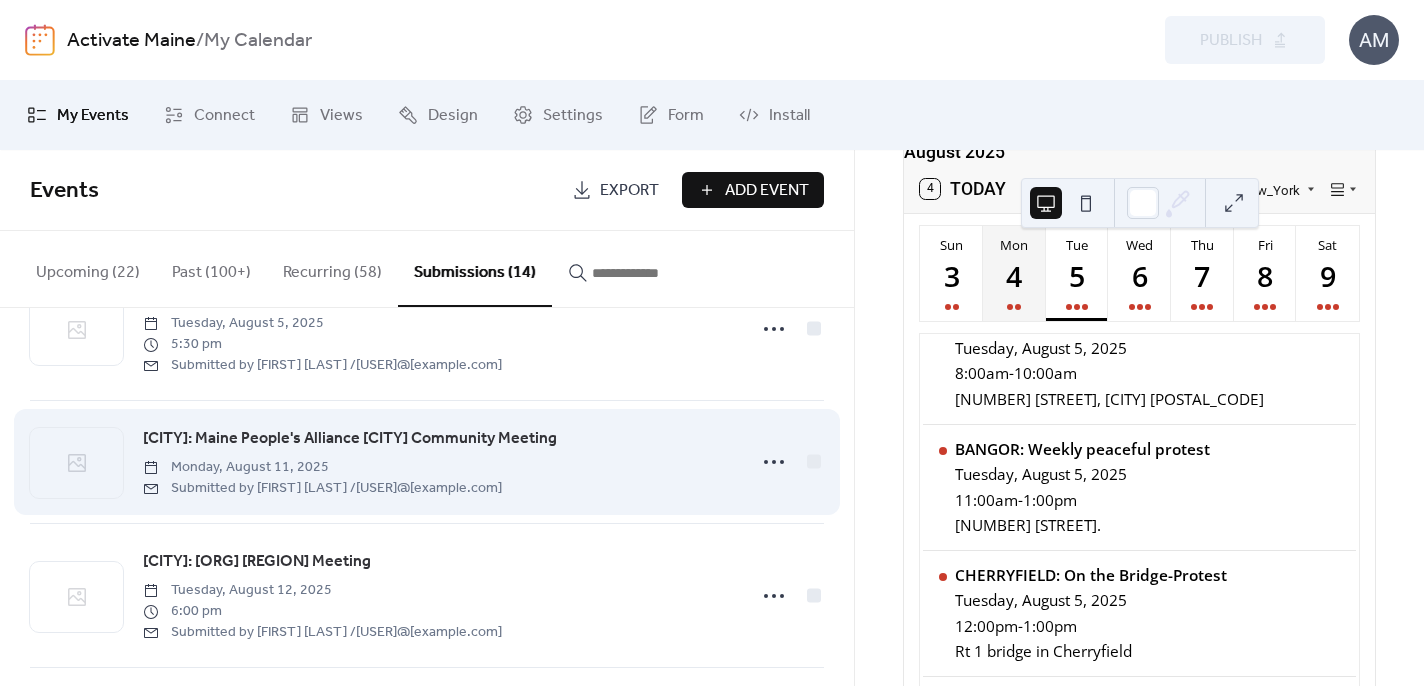 click on "[CITY]: Maine People's Alliance [CITY] Community Meeting" at bounding box center (350, 439) 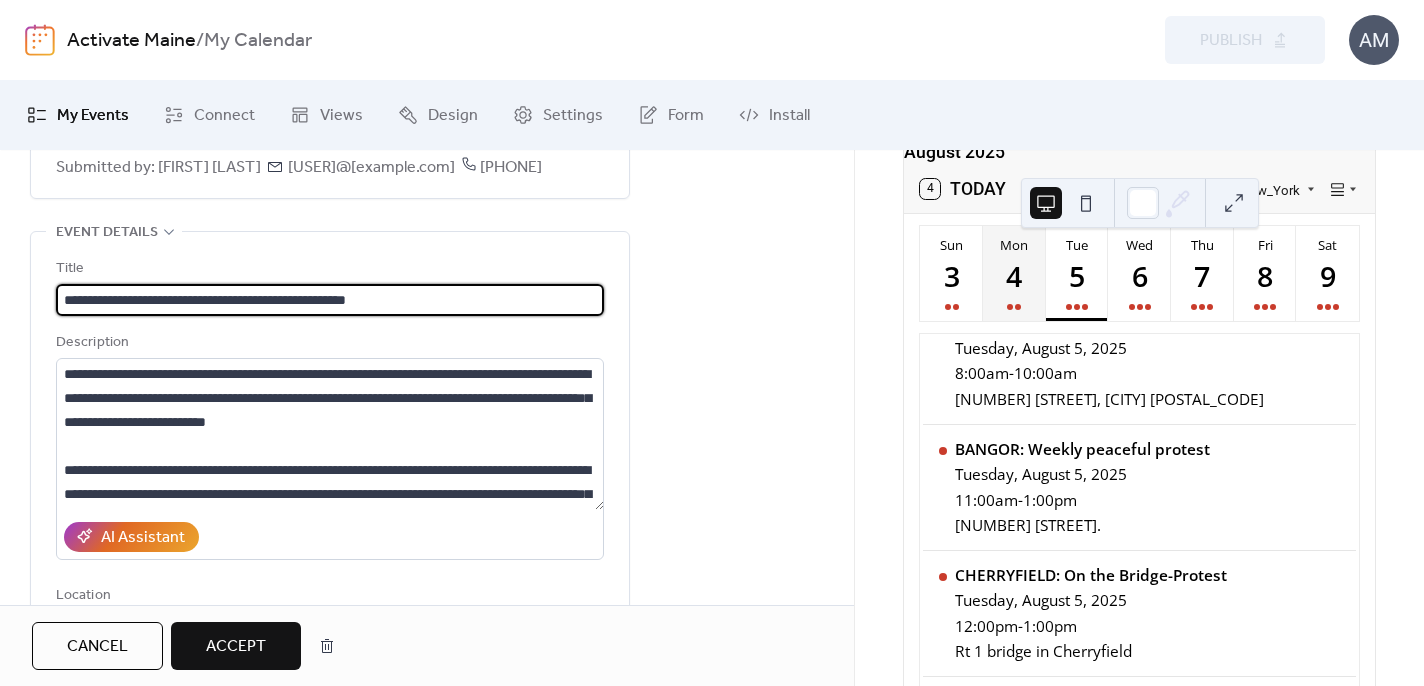 scroll, scrollTop: 141, scrollLeft: 0, axis: vertical 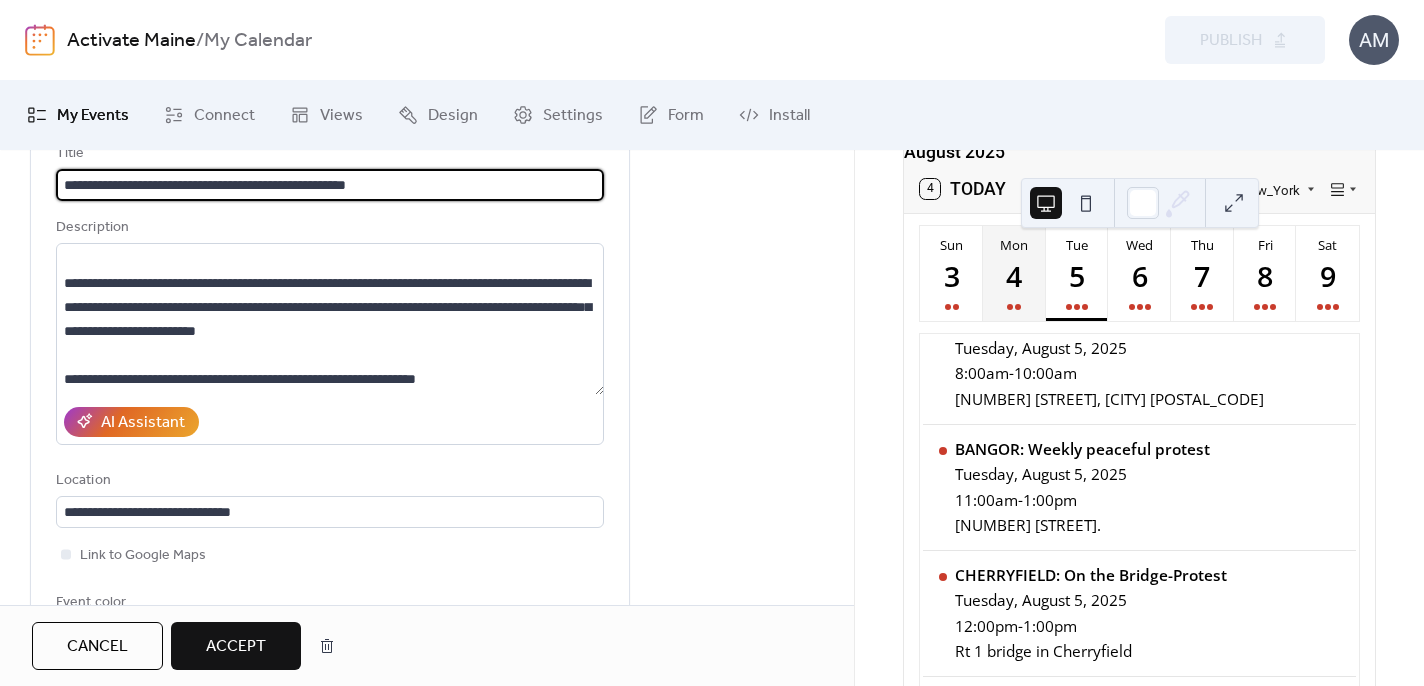 drag, startPoint x: 62, startPoint y: 211, endPoint x: 484, endPoint y: 201, distance: 422.11847 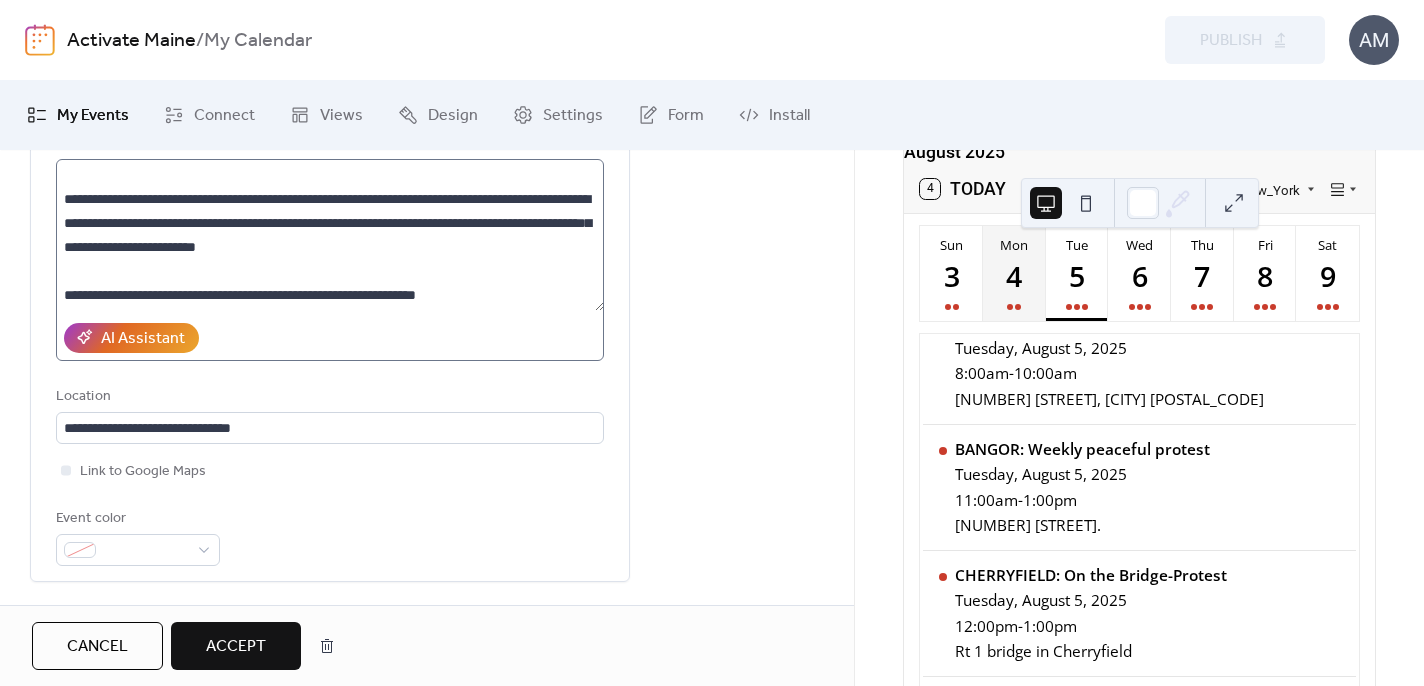 scroll, scrollTop: 405, scrollLeft: 0, axis: vertical 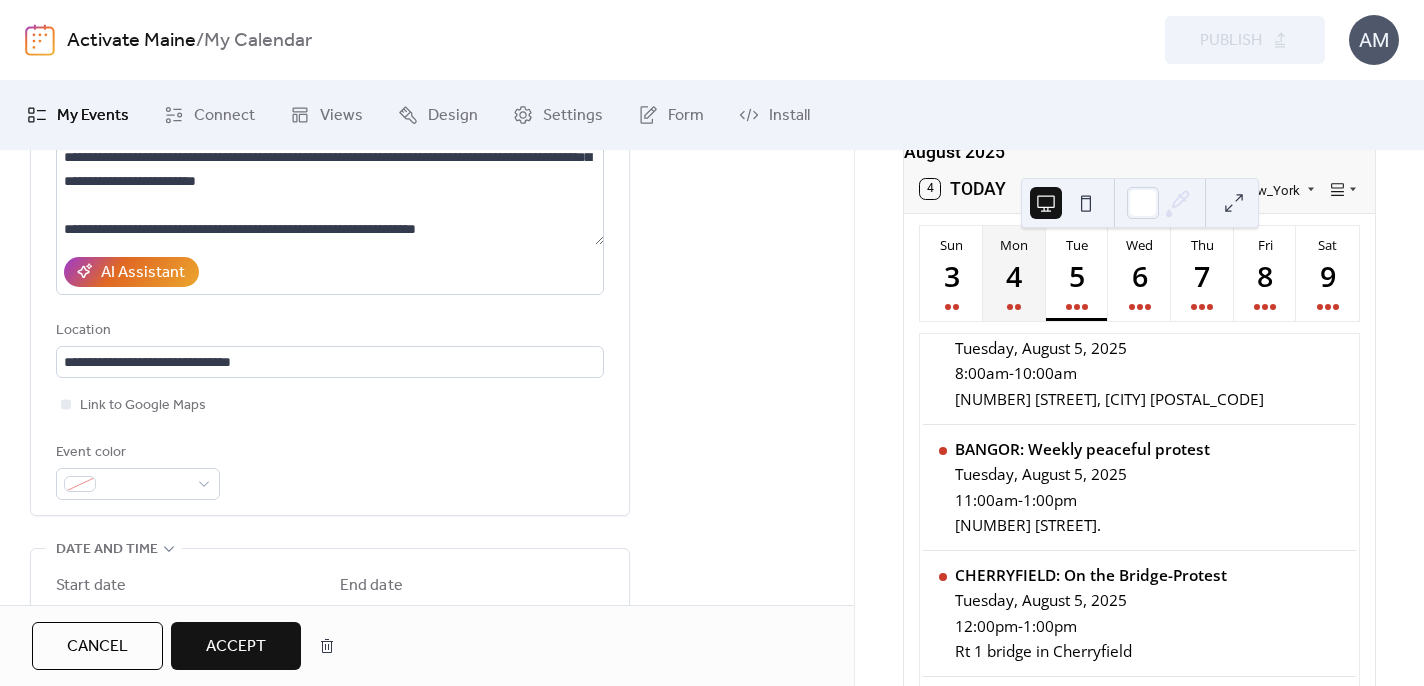 click on "Accept" at bounding box center (236, 646) 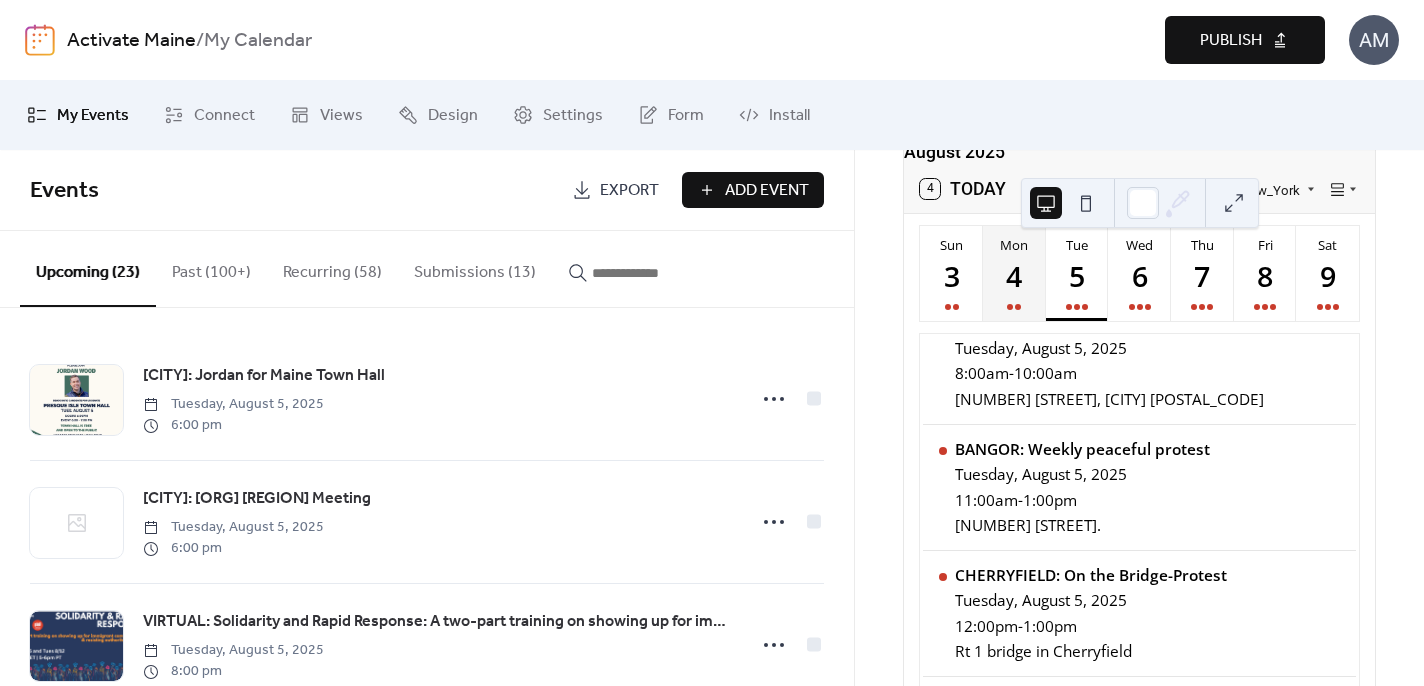 click on "Publish" at bounding box center [1231, 41] 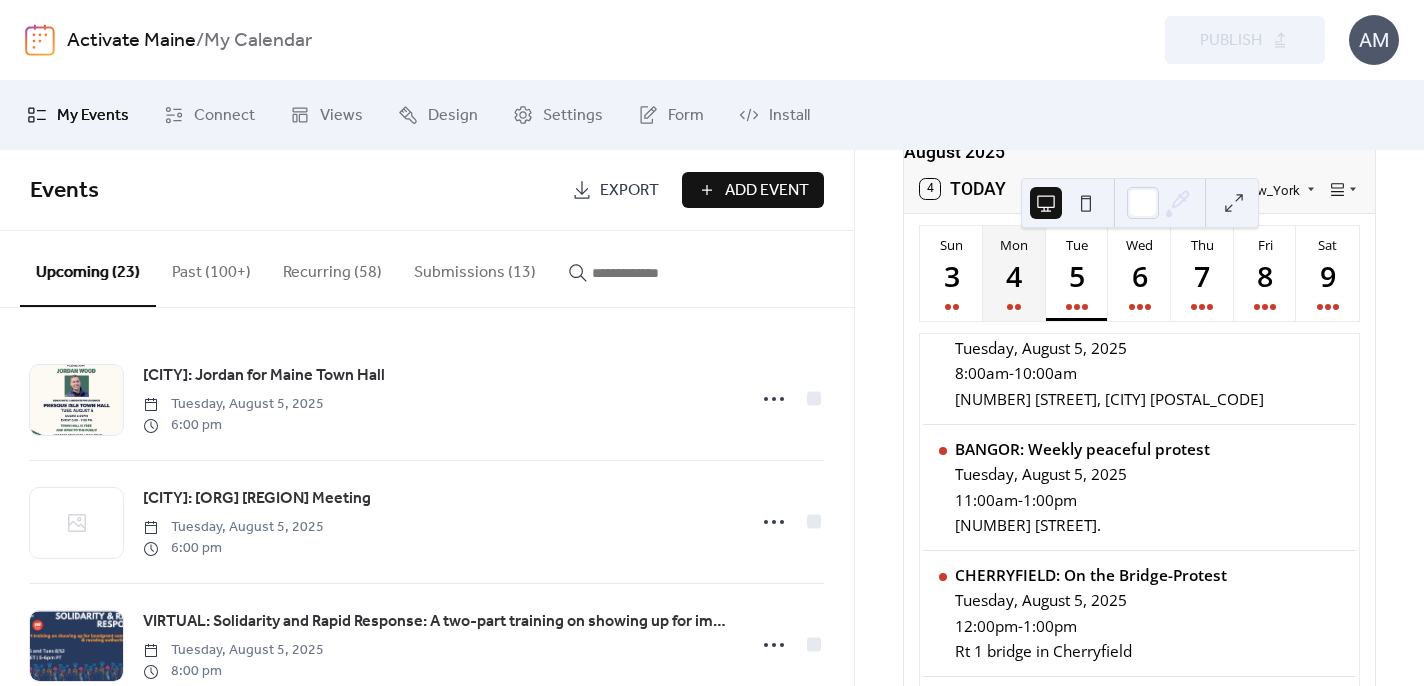 click on "Submissions (13)" at bounding box center [475, 268] 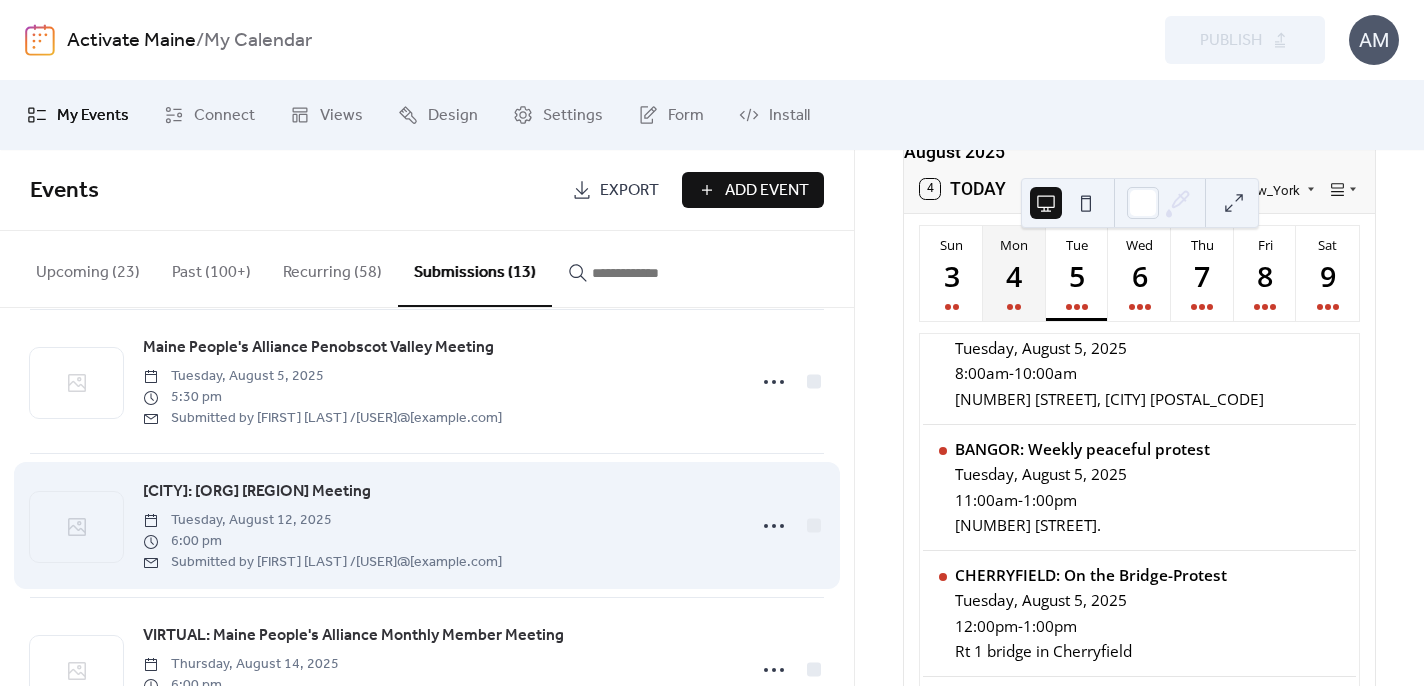 scroll, scrollTop: 173, scrollLeft: 0, axis: vertical 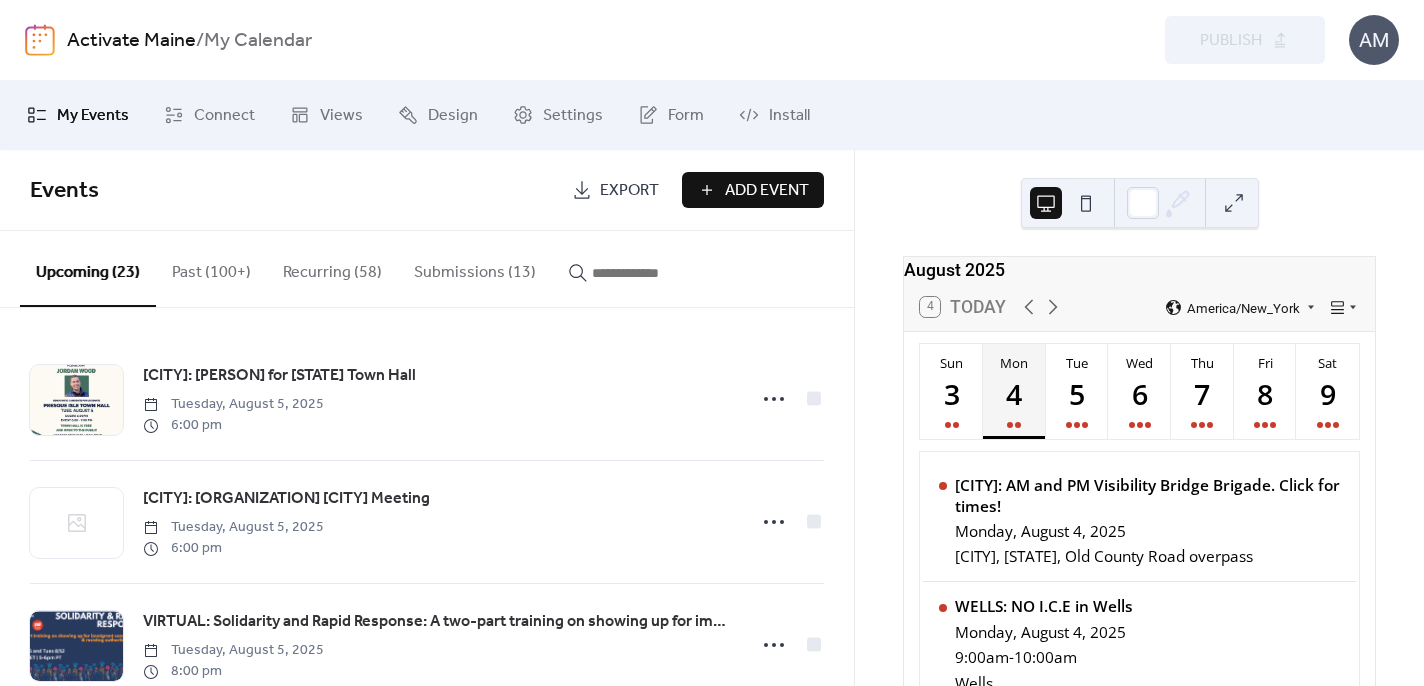 click on "Submissions (13)" at bounding box center (475, 268) 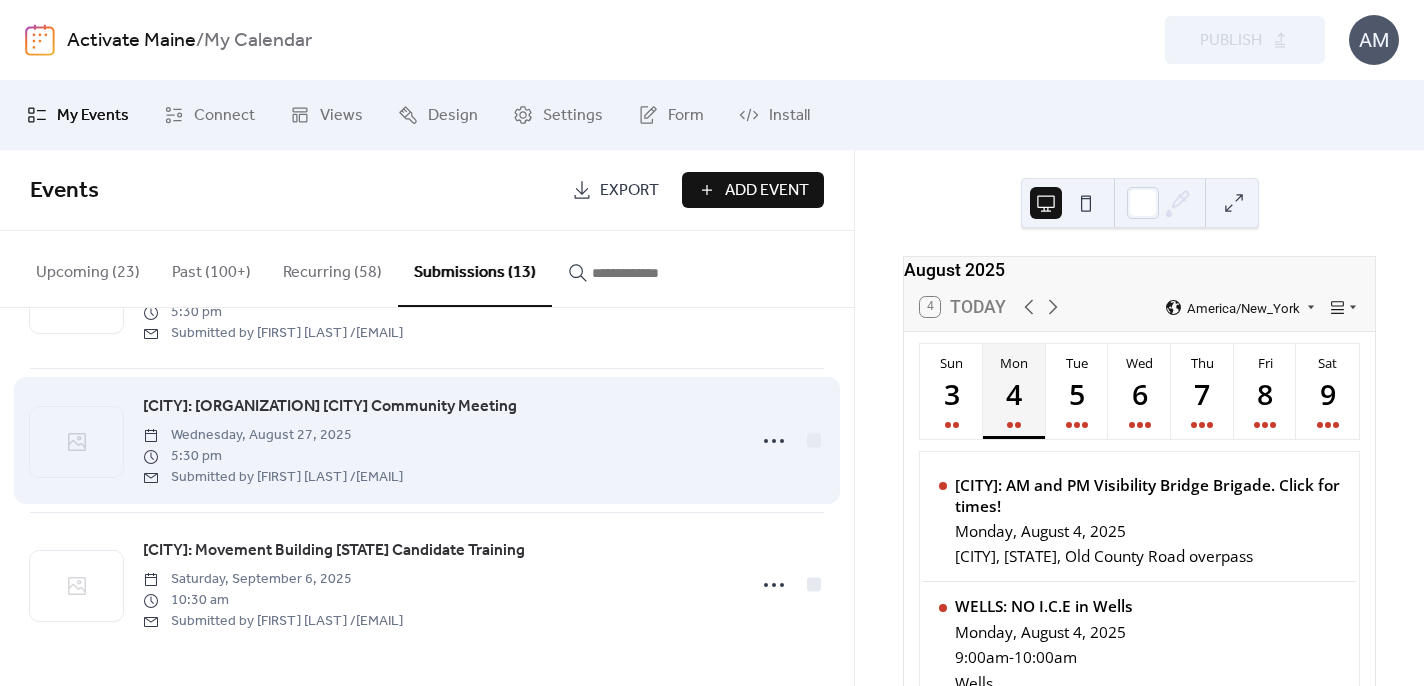 scroll, scrollTop: 1554, scrollLeft: 0, axis: vertical 